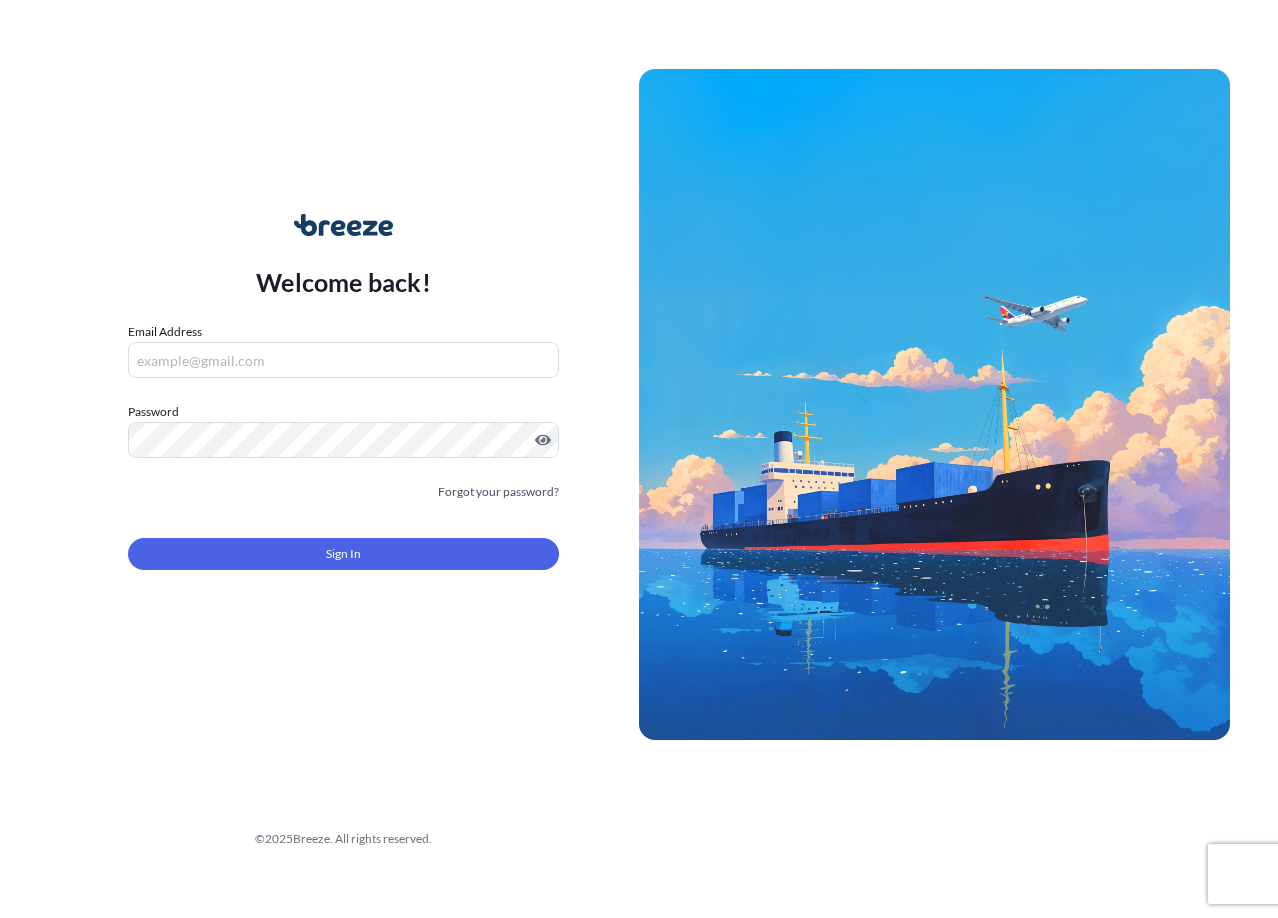 scroll, scrollTop: 0, scrollLeft: 0, axis: both 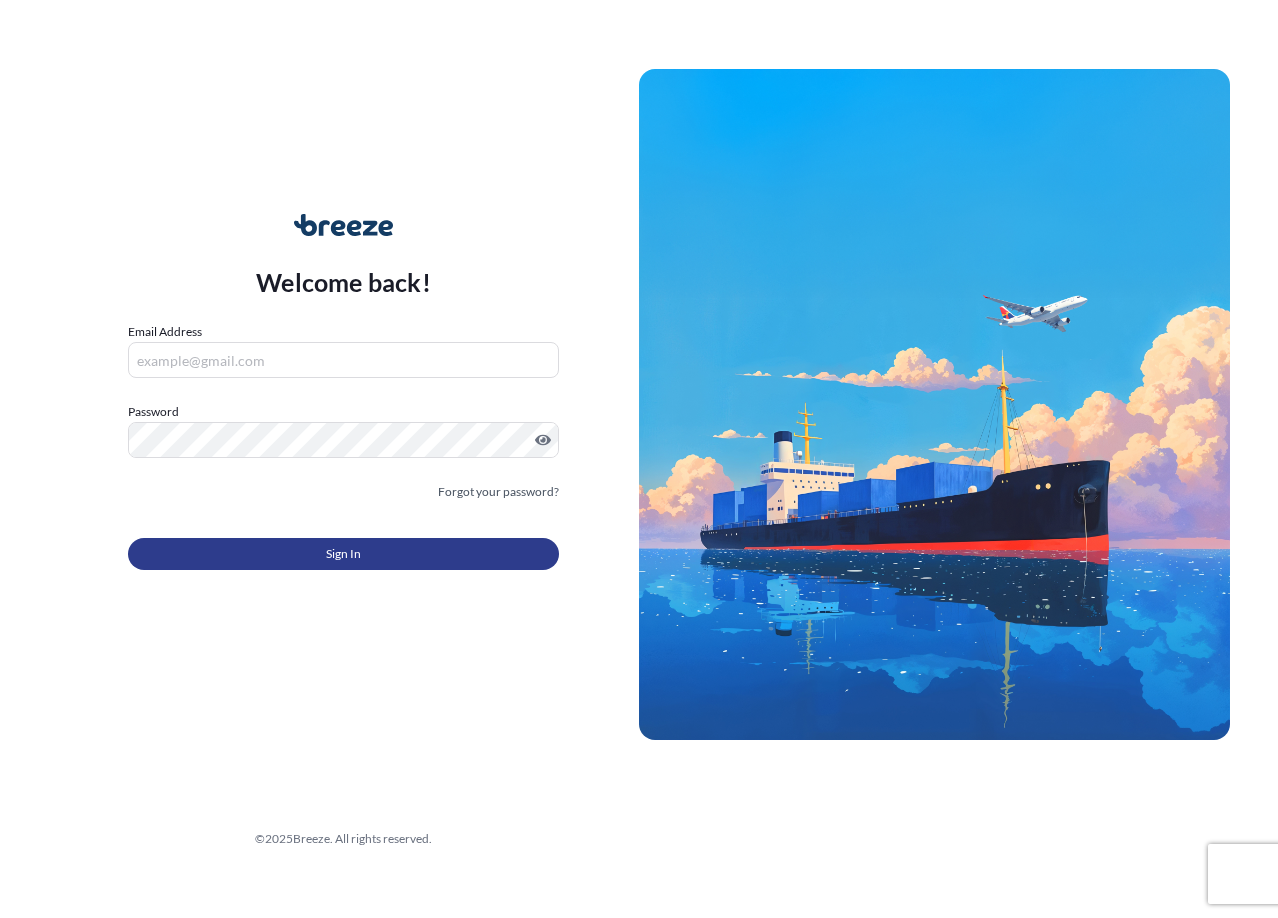 type on "[EMAIL]" 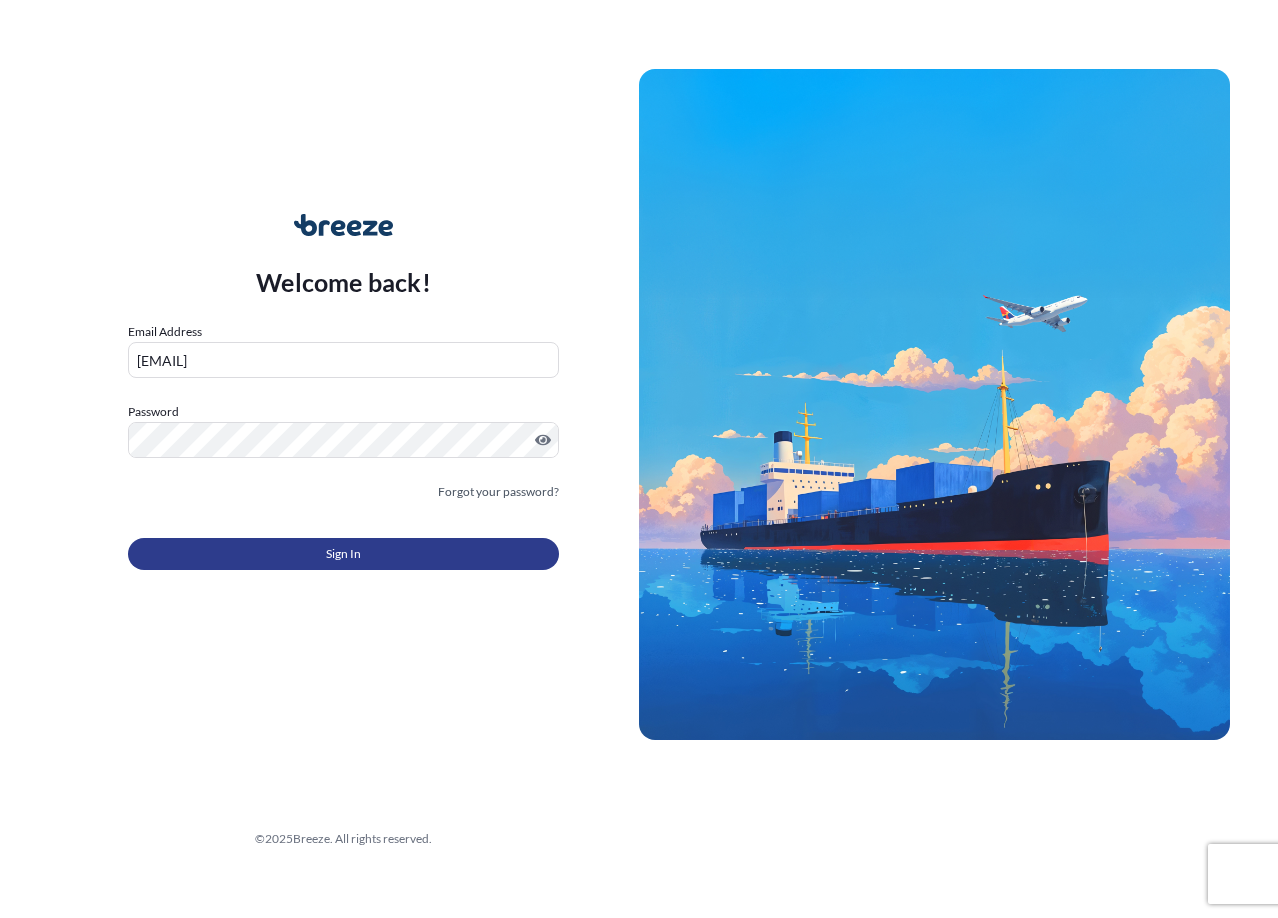 click on "Sign In" at bounding box center (343, 554) 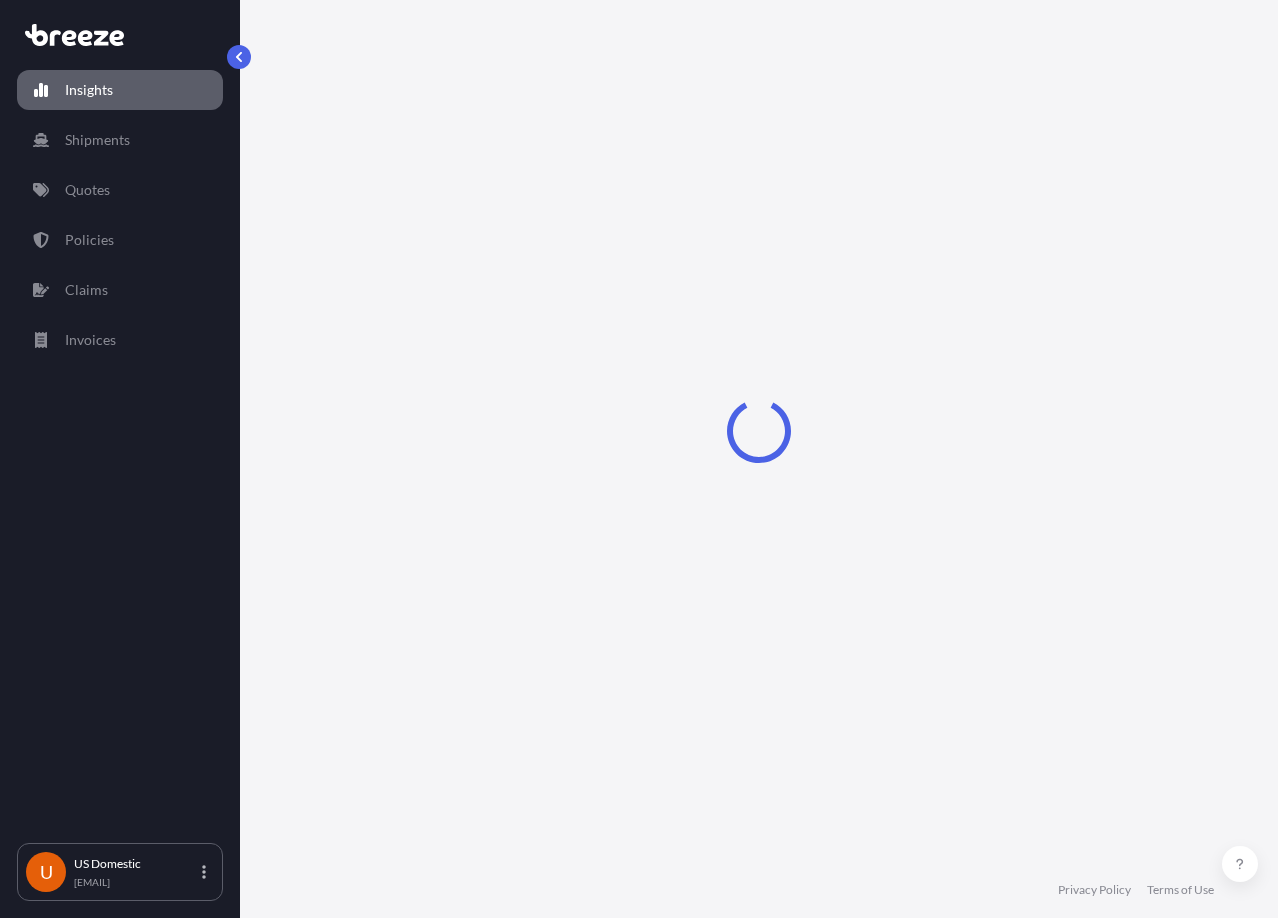 select on "2025" 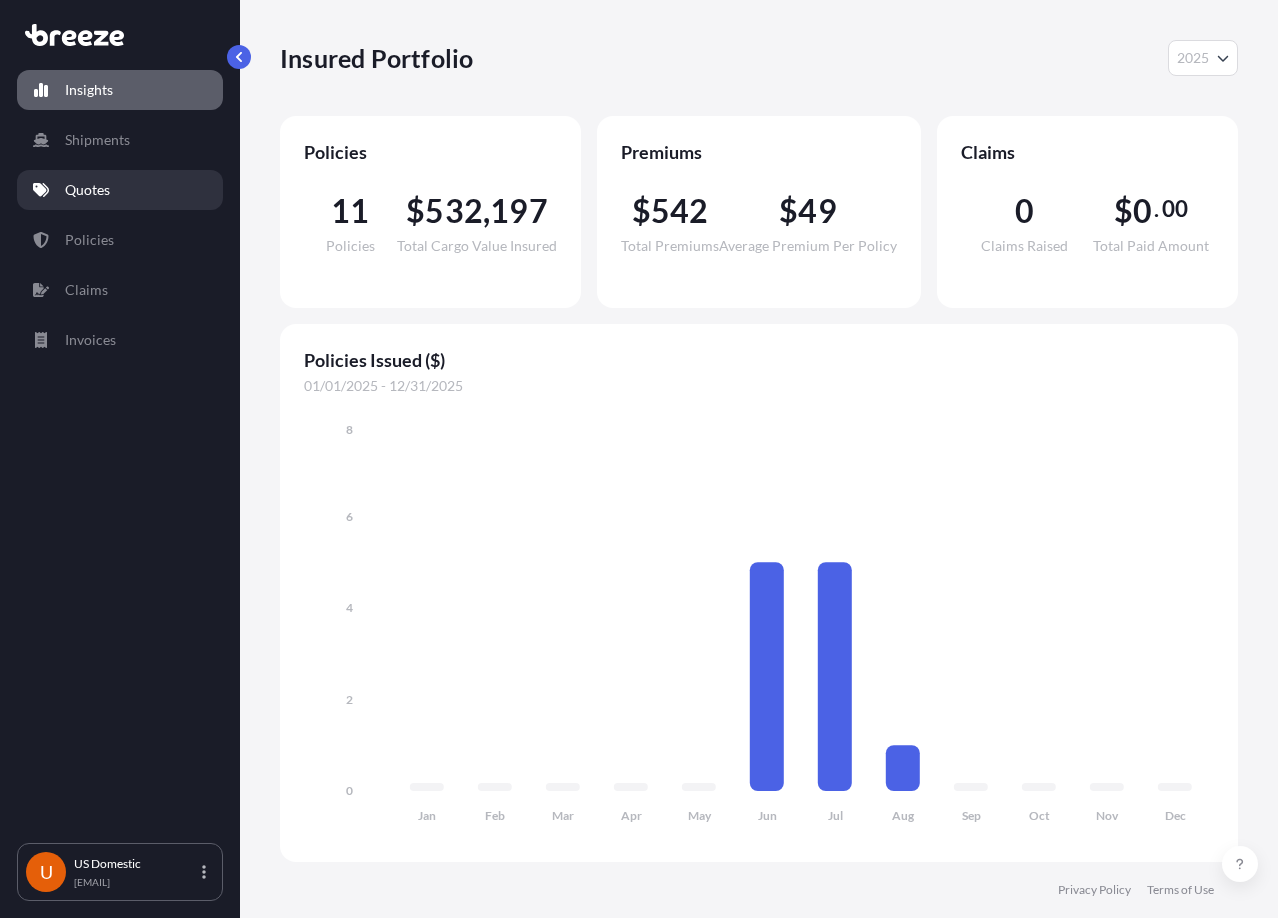 click on "Quotes" at bounding box center (120, 190) 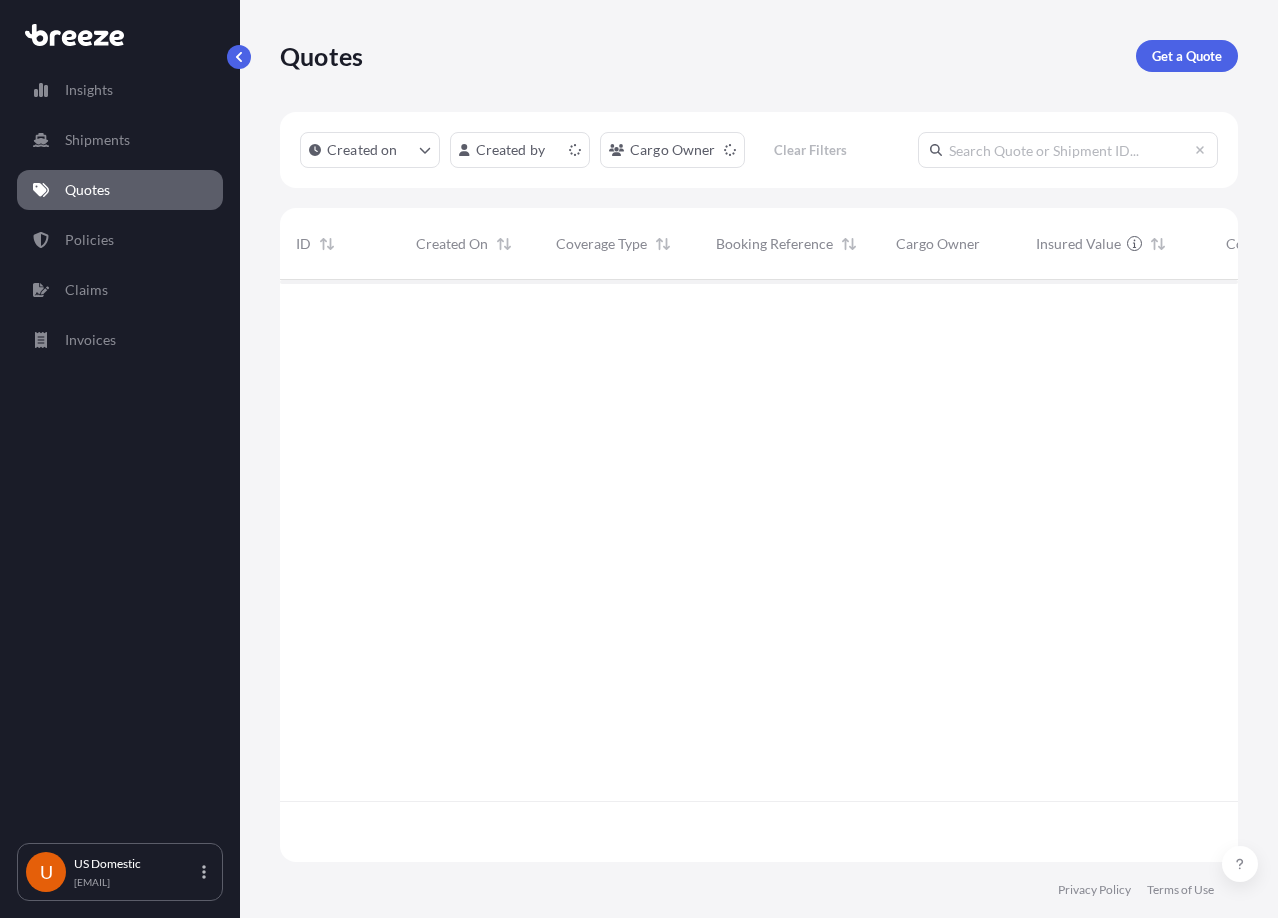 scroll, scrollTop: 16, scrollLeft: 16, axis: both 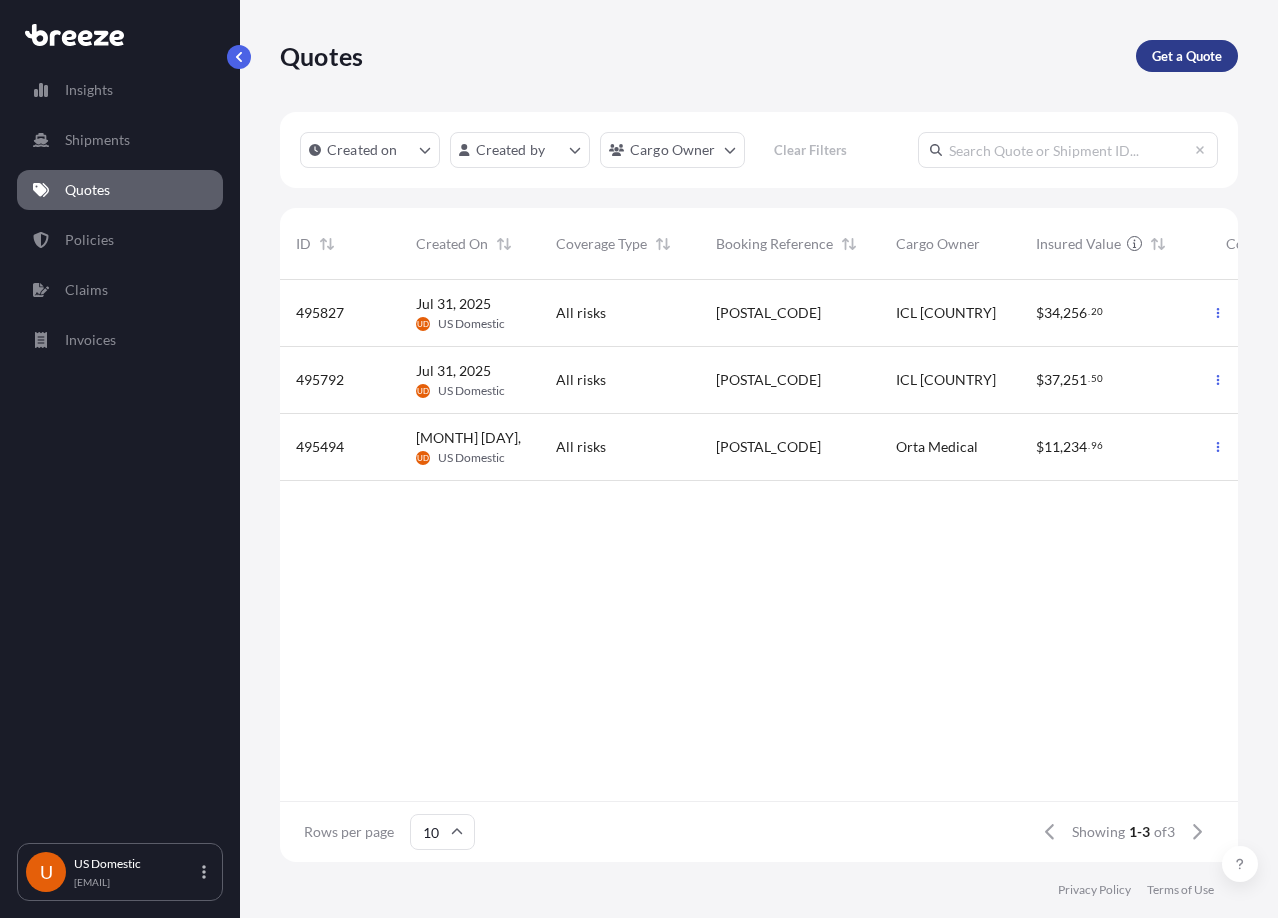 click on "Get a Quote" at bounding box center [1187, 56] 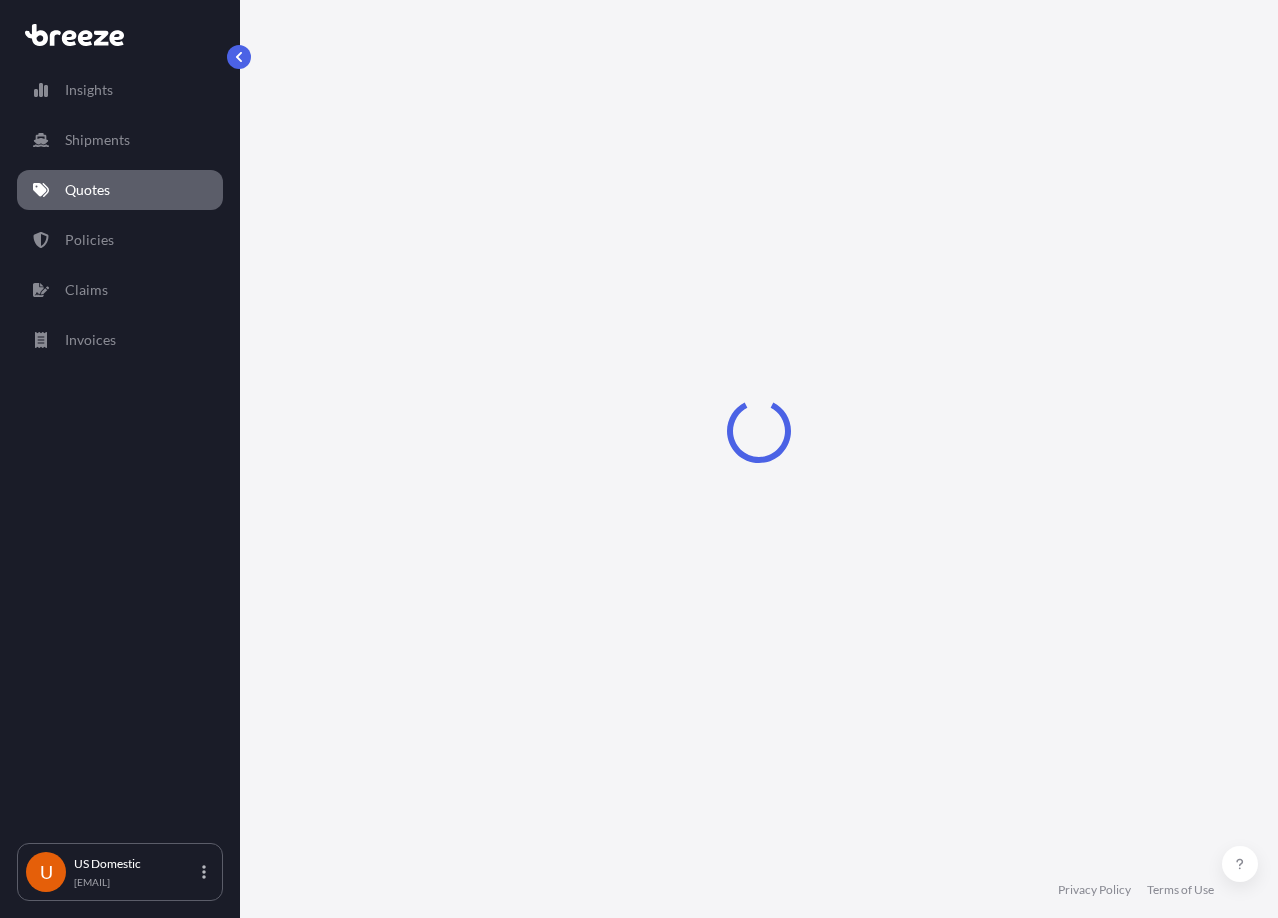 scroll, scrollTop: 32, scrollLeft: 0, axis: vertical 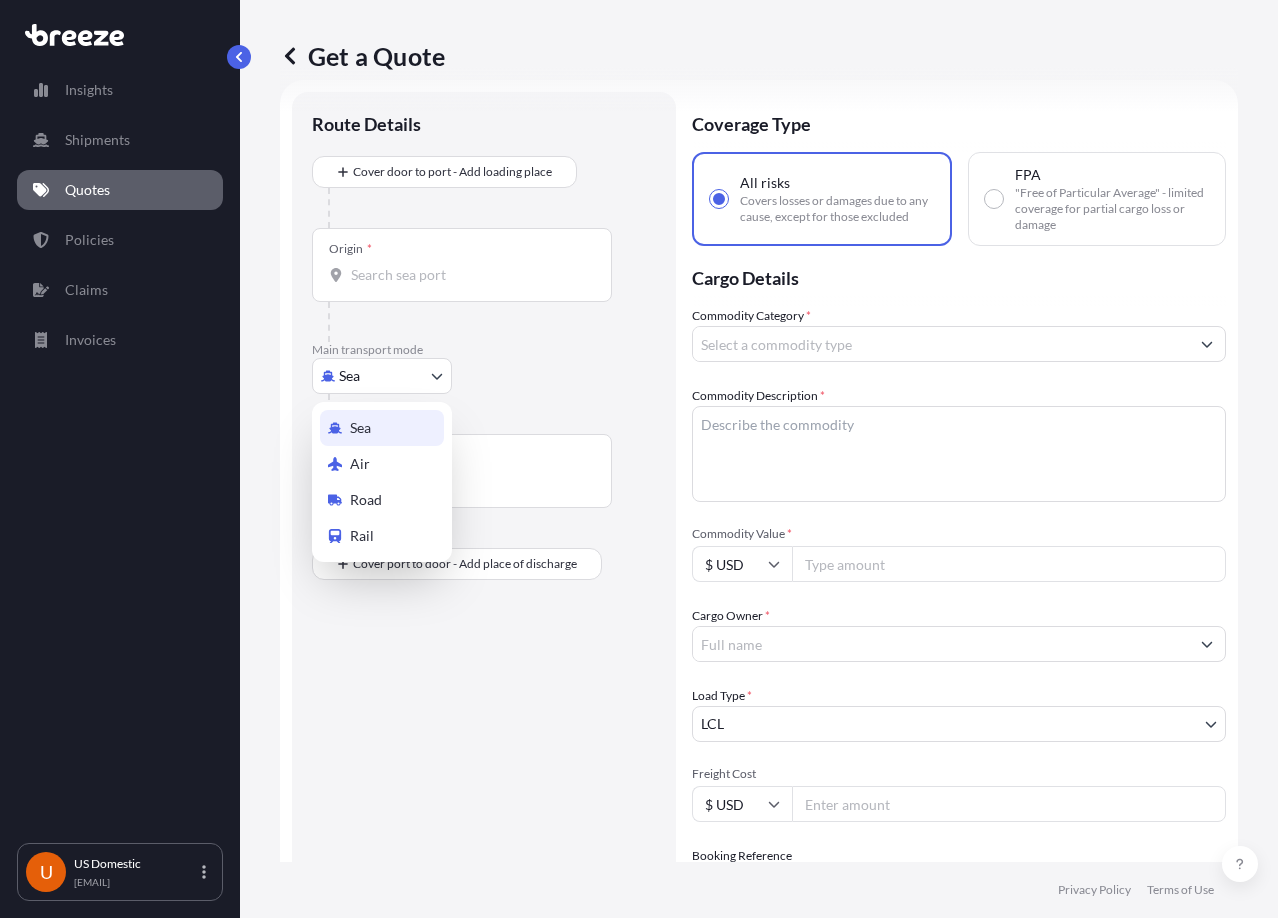 click on "[COUNTRY] [EMAIL] Get a Quote Route Details   Cover door to port - Add loading place Place of loading Road Road Rail Origin * [POSTAL_CODE] [HIGHWAY_NUMBER], [CITY], [STATE], [COUNTRY] Main transport mode Road Sea Air Road Rail Destination * [CITY], [STATE] [POSTAL_CODE], [COUNTRY] Road Road Rail Place of Discharge Coverage Type All risks Covers losses or damages due to any cause, except for those excluded FPA "Free of Particular Average" - limited coverage for partial cargo loss or damage Cargo Details Commodity Category * Commodity Description * Commodity Value   * $ USD Cargo Owner * Load Type * LCL LCL FCL Freight Cost   $ USD Booking Reference Vessel Name Special Conditions Hazardous Temperature Controlled Fragile Livestock Bulk Cargo Bagged Goods Used Goods Get a Quote Privacy Policy Terms of Use
0 Sea Air Road Rail" at bounding box center [639, 459] 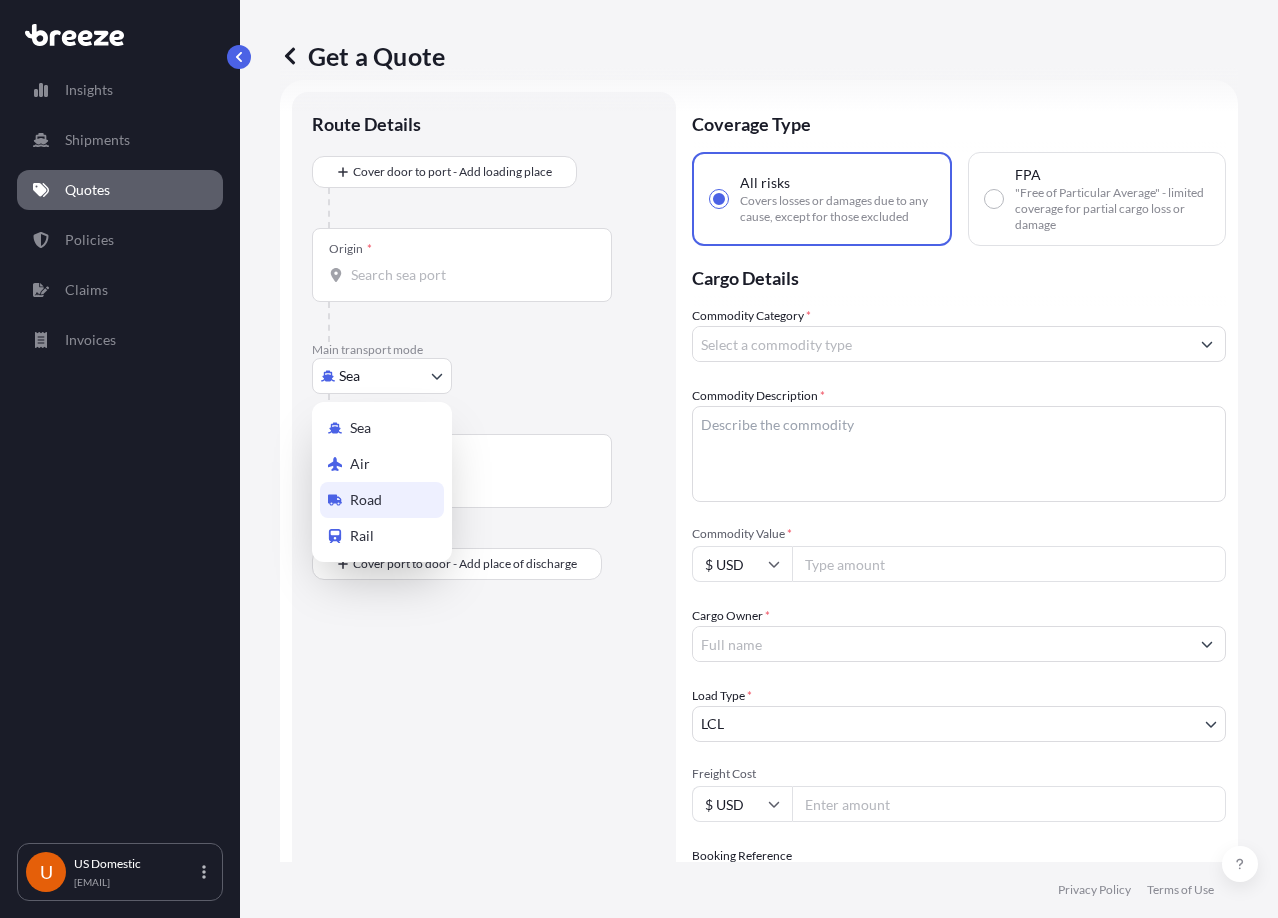 click on "Road" at bounding box center (366, 500) 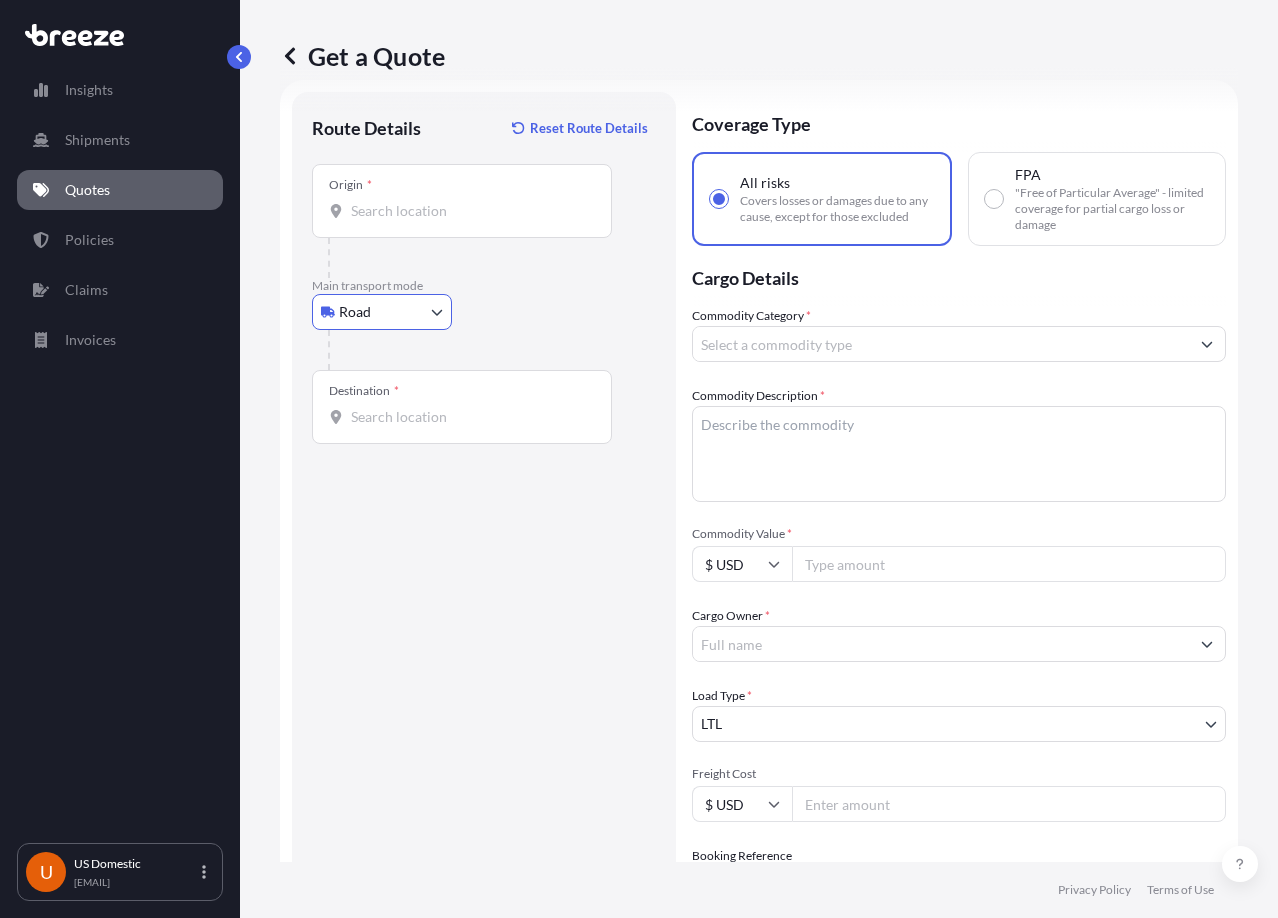 click on "Origin *" at bounding box center [469, 211] 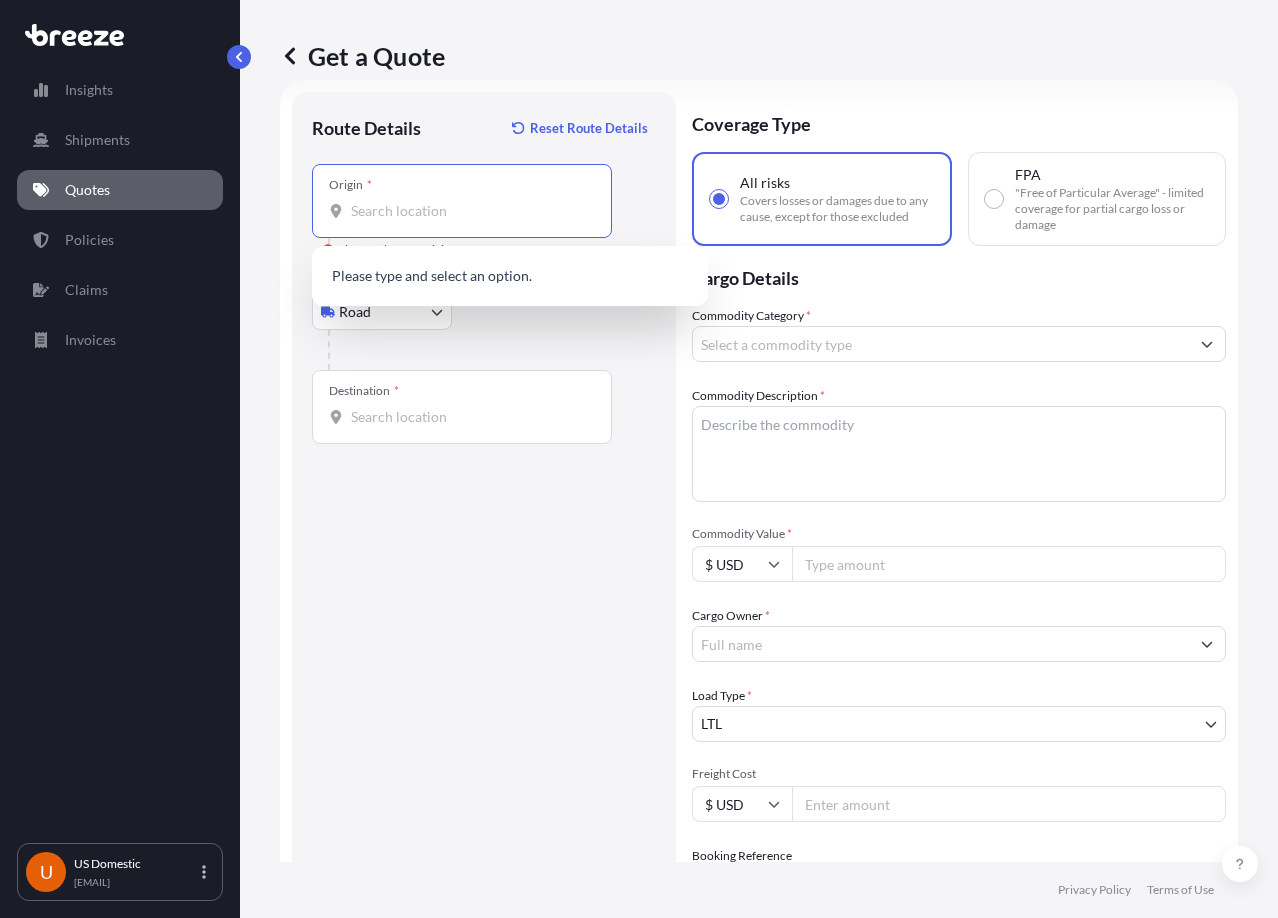 click on "Origin * Please select an origin" at bounding box center [469, 211] 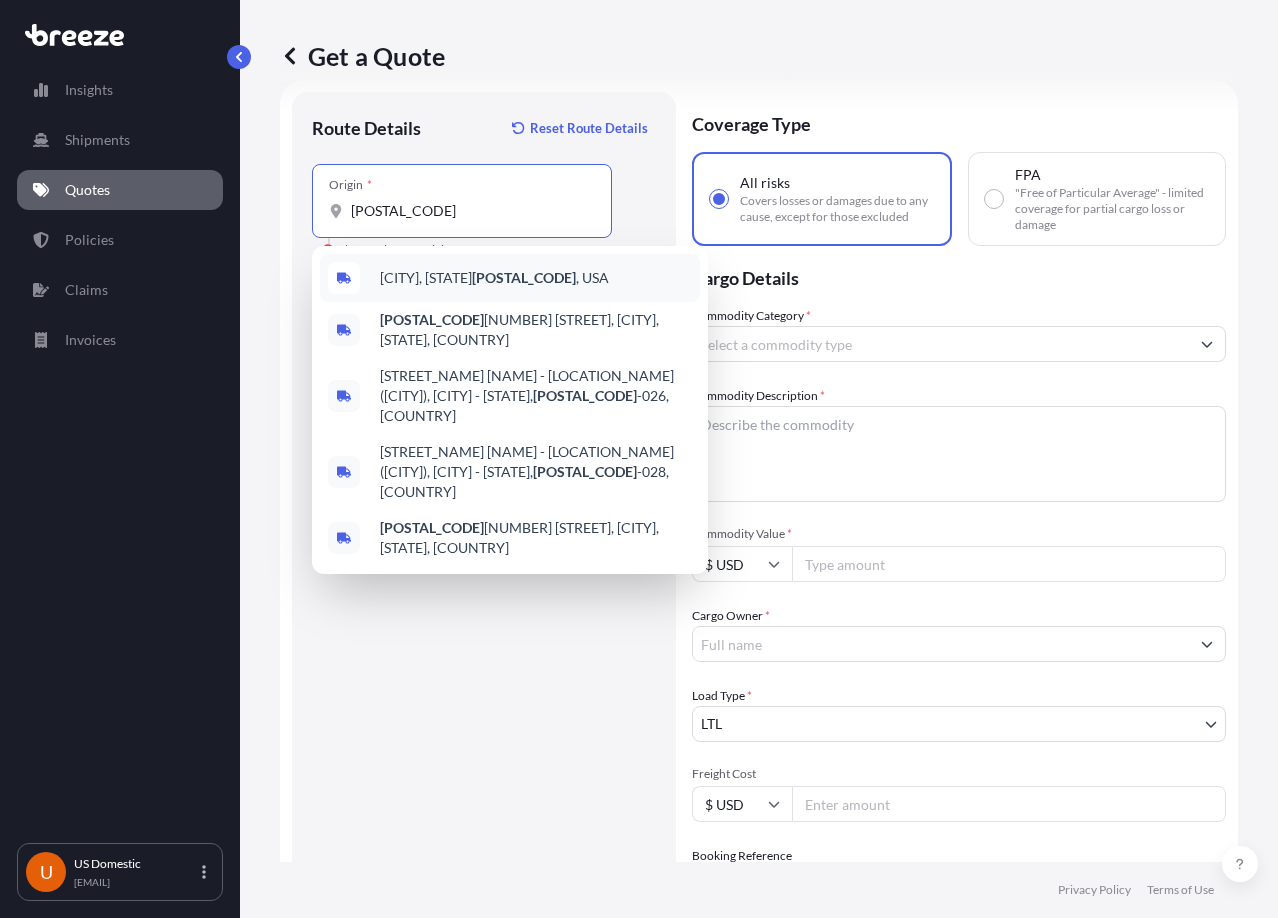 click on "[CITY], [STATE]  [POSTAL_CODE] , [COUNTRY]" at bounding box center [494, 278] 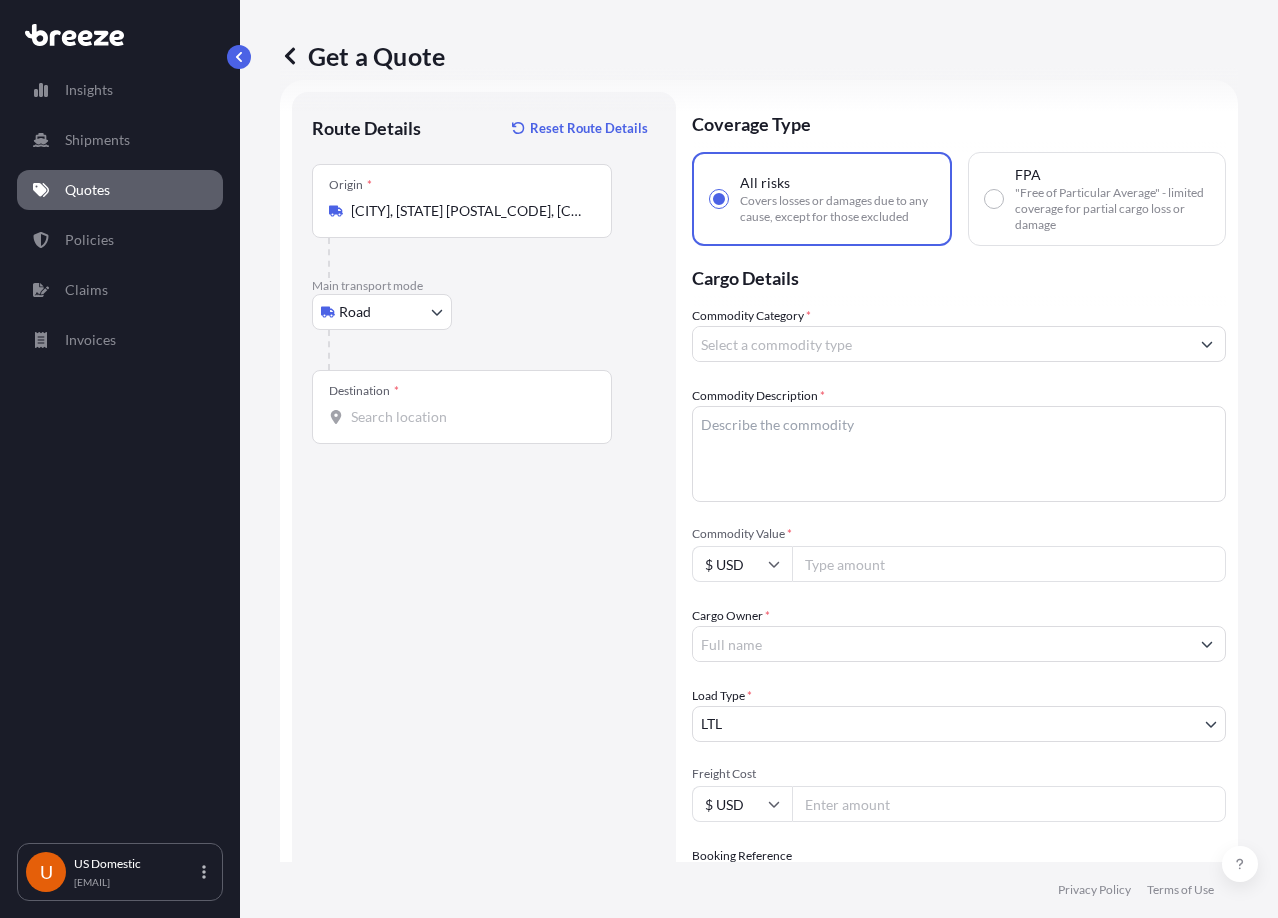 type on "[POSTAL_CODE] [HIGHWAY_NUMBER], [CITY], [STATE], [COUNTRY]" 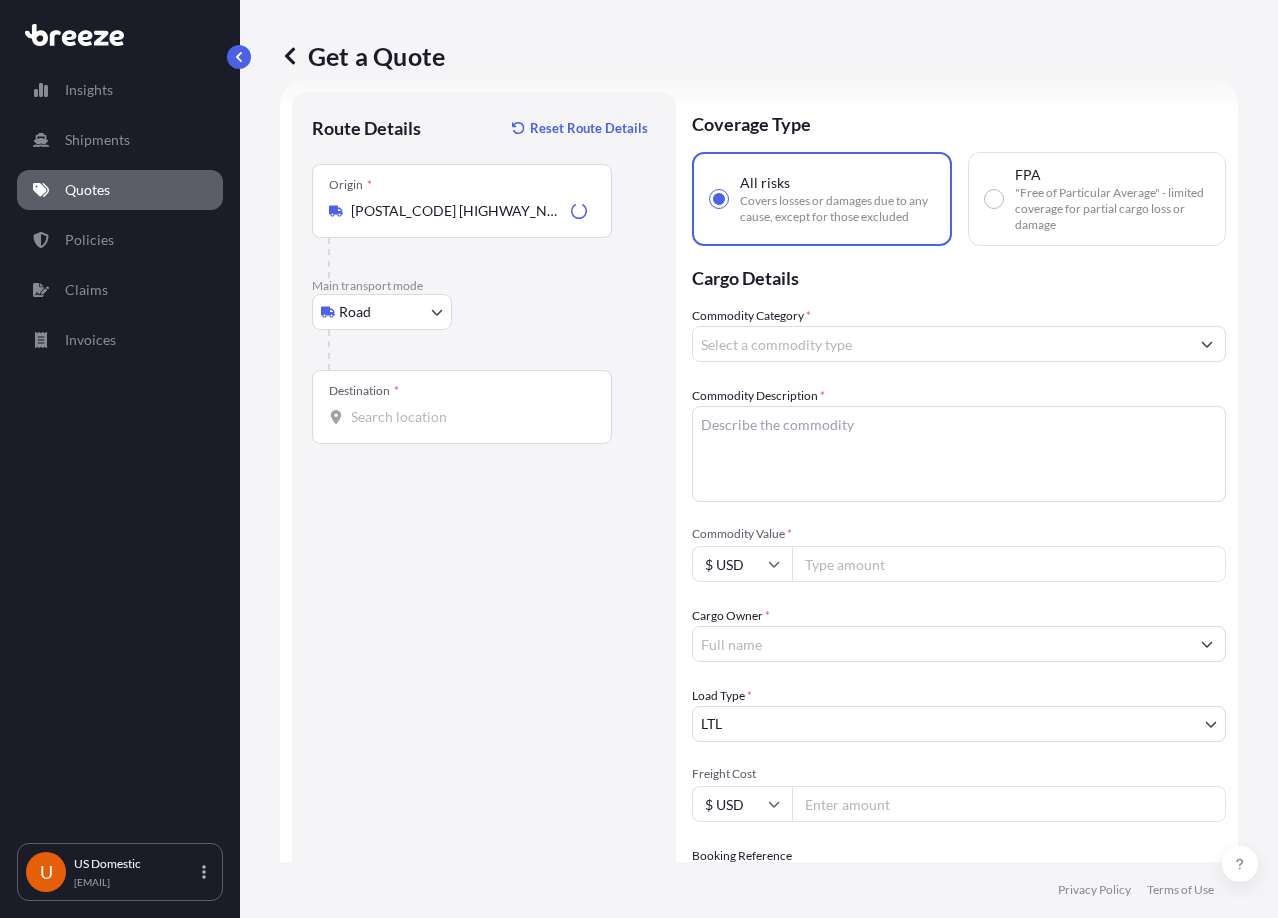 click on "Destination *" at bounding box center (462, 407) 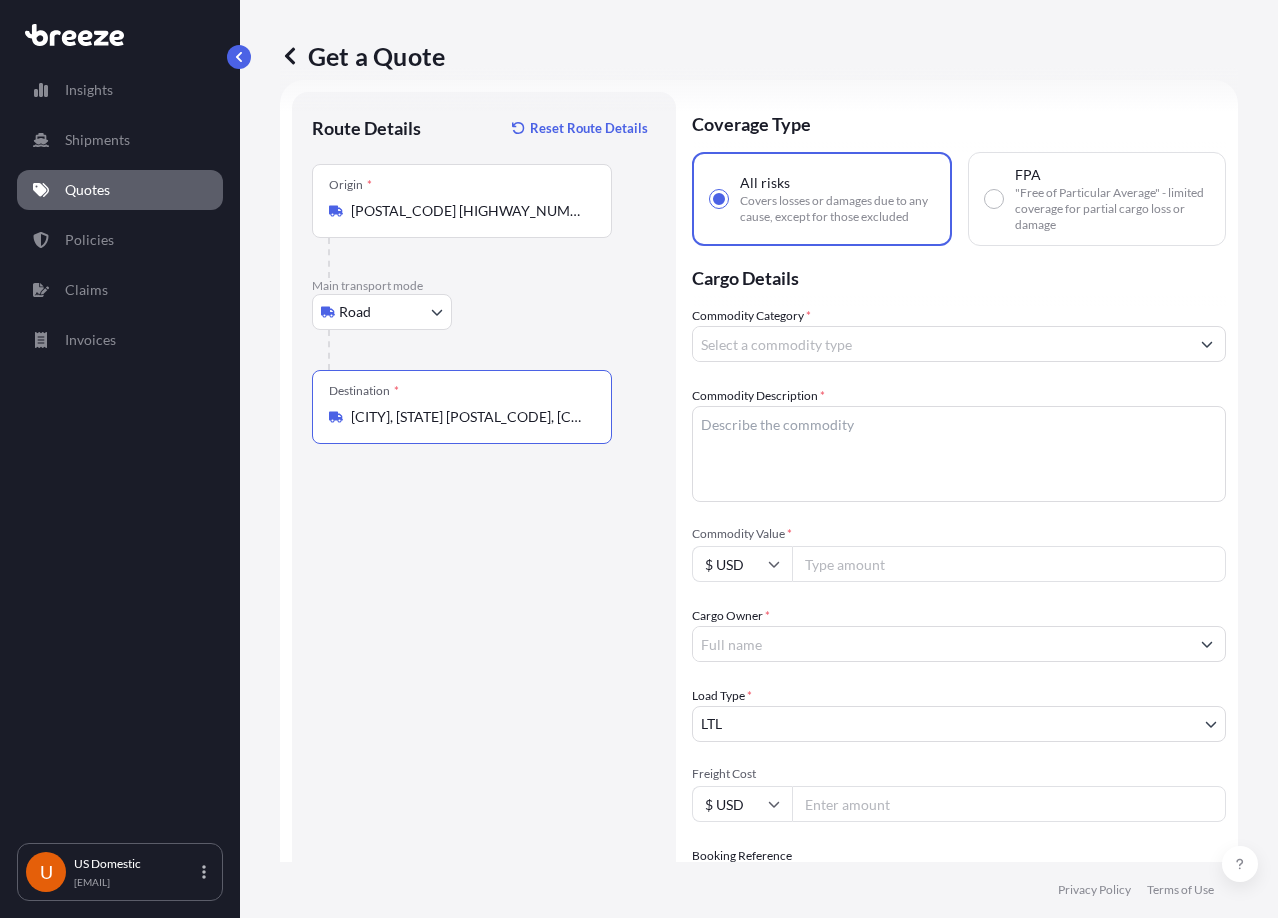 type on "[CITY], [STATE] [POSTAL_CODE], [COUNTRY]" 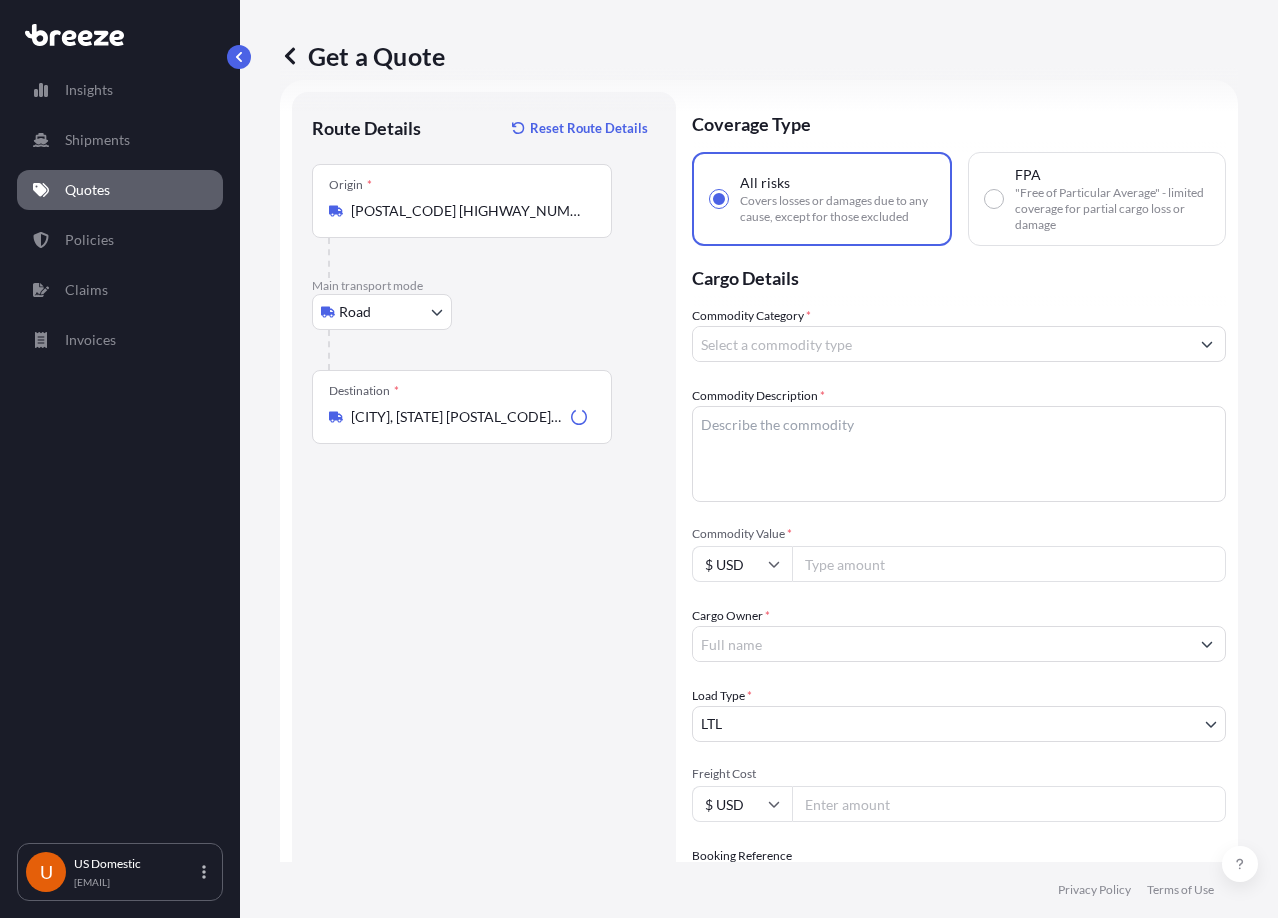 click on "Main transport mode" at bounding box center [484, 286] 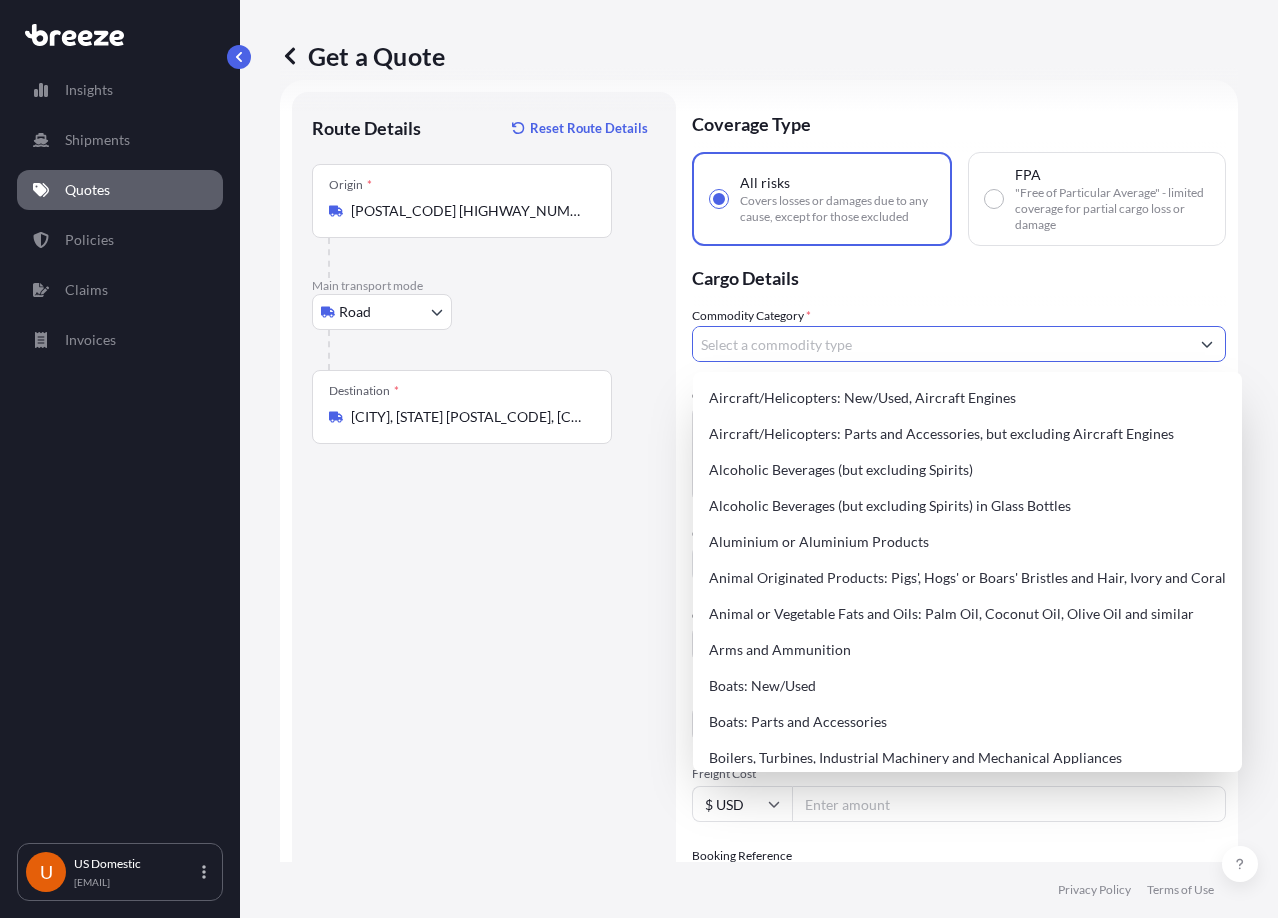 click on "Commodity Category *" at bounding box center [941, 344] 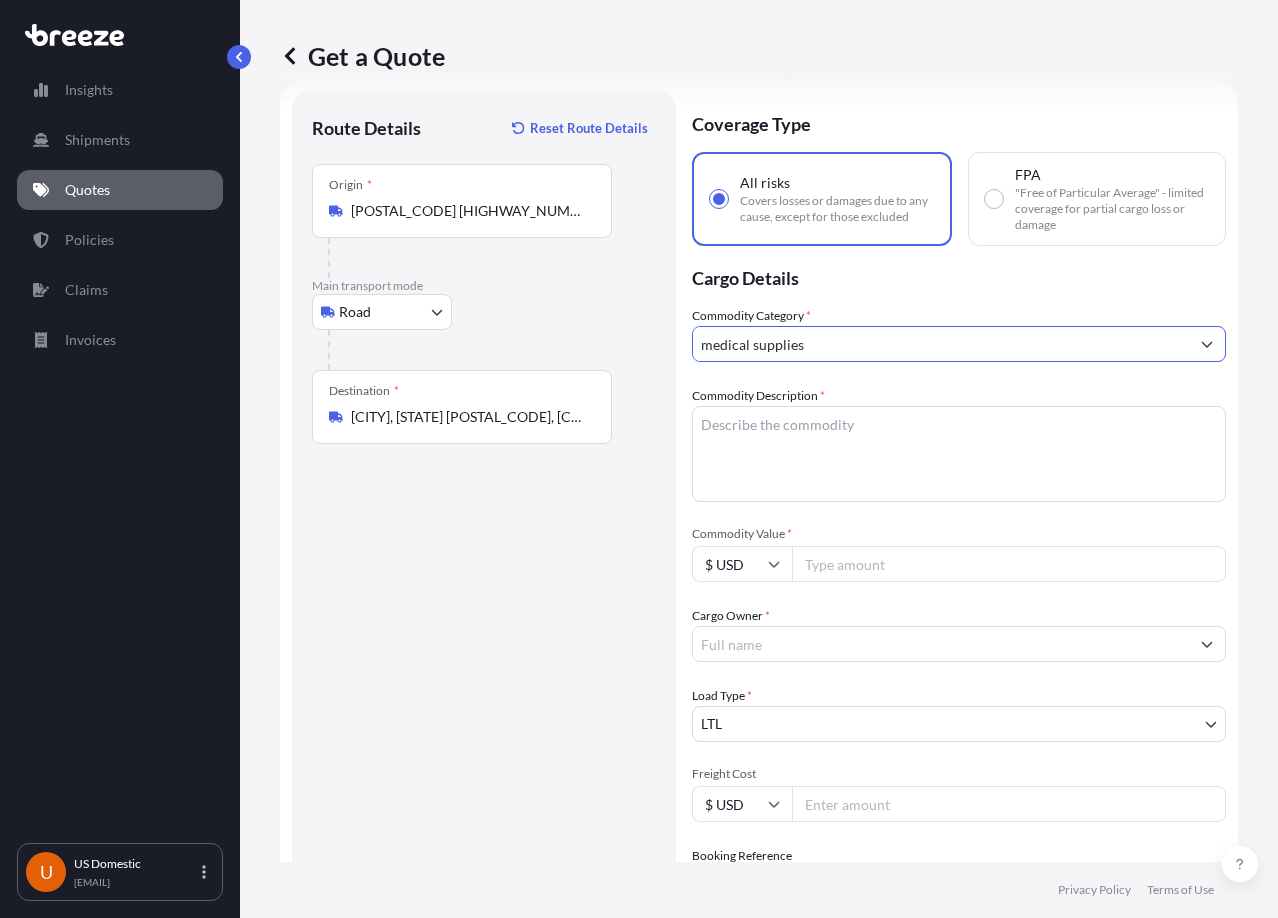 type on "medical supplies" 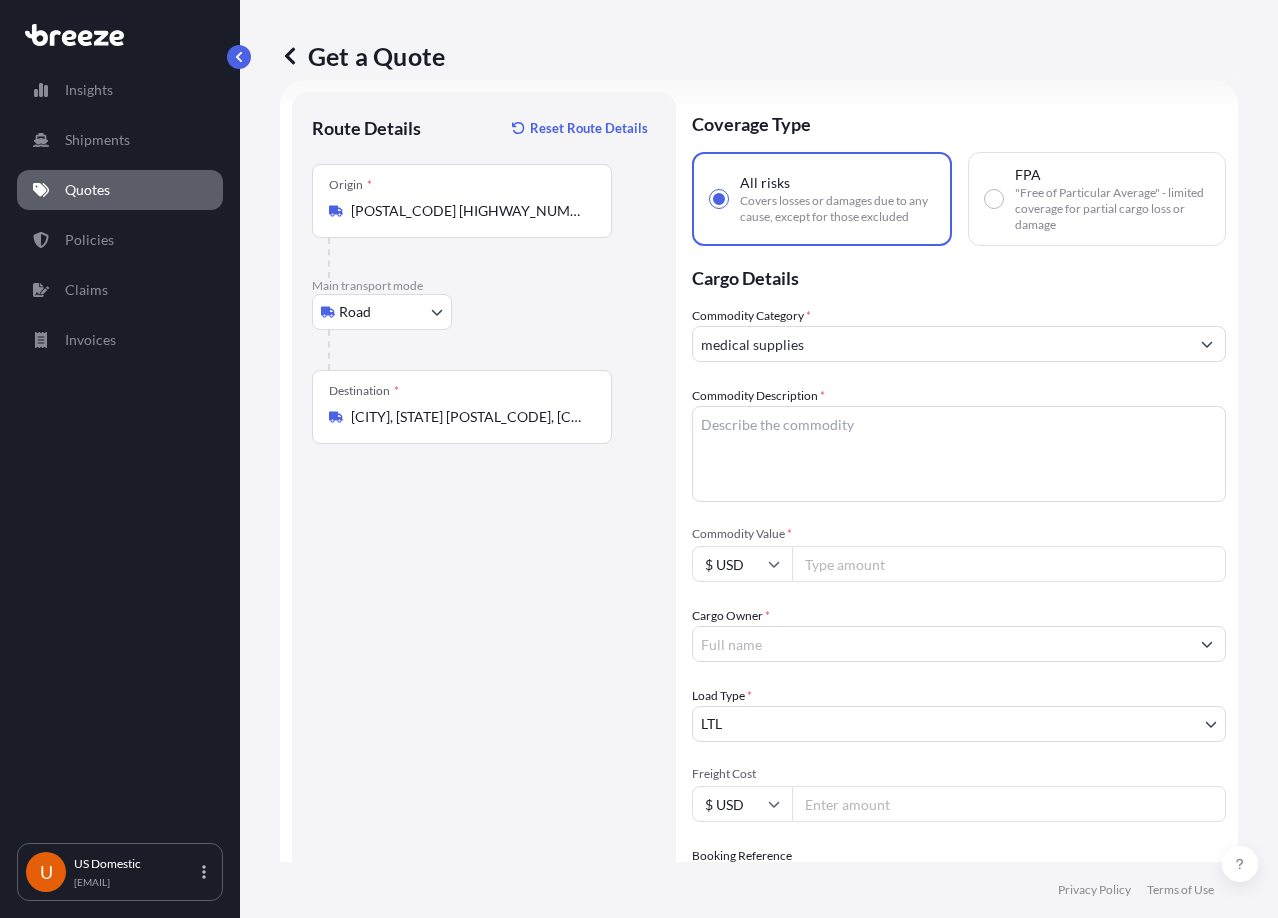 click on "Commodity Description *" at bounding box center [959, 454] 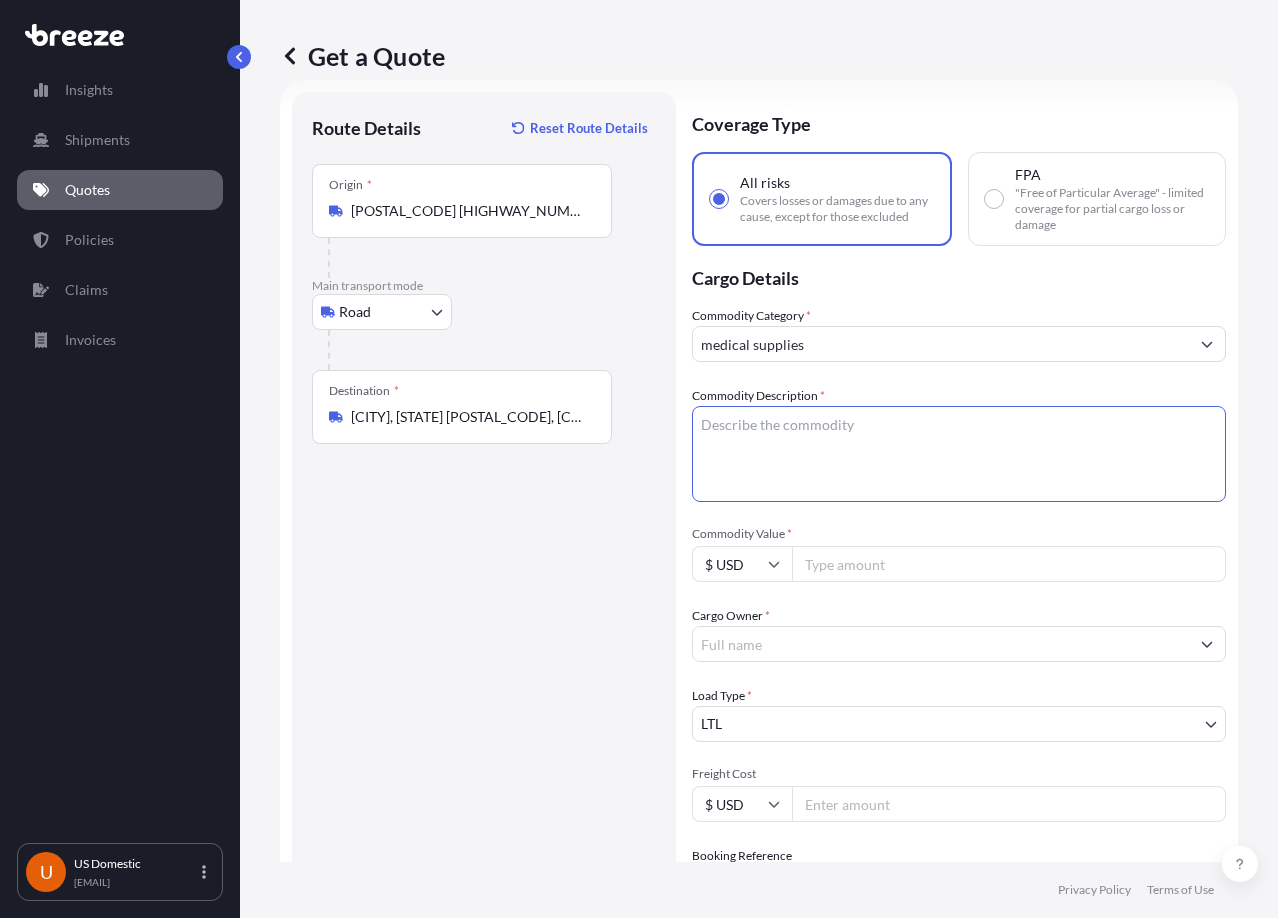 click at bounding box center [1207, 344] 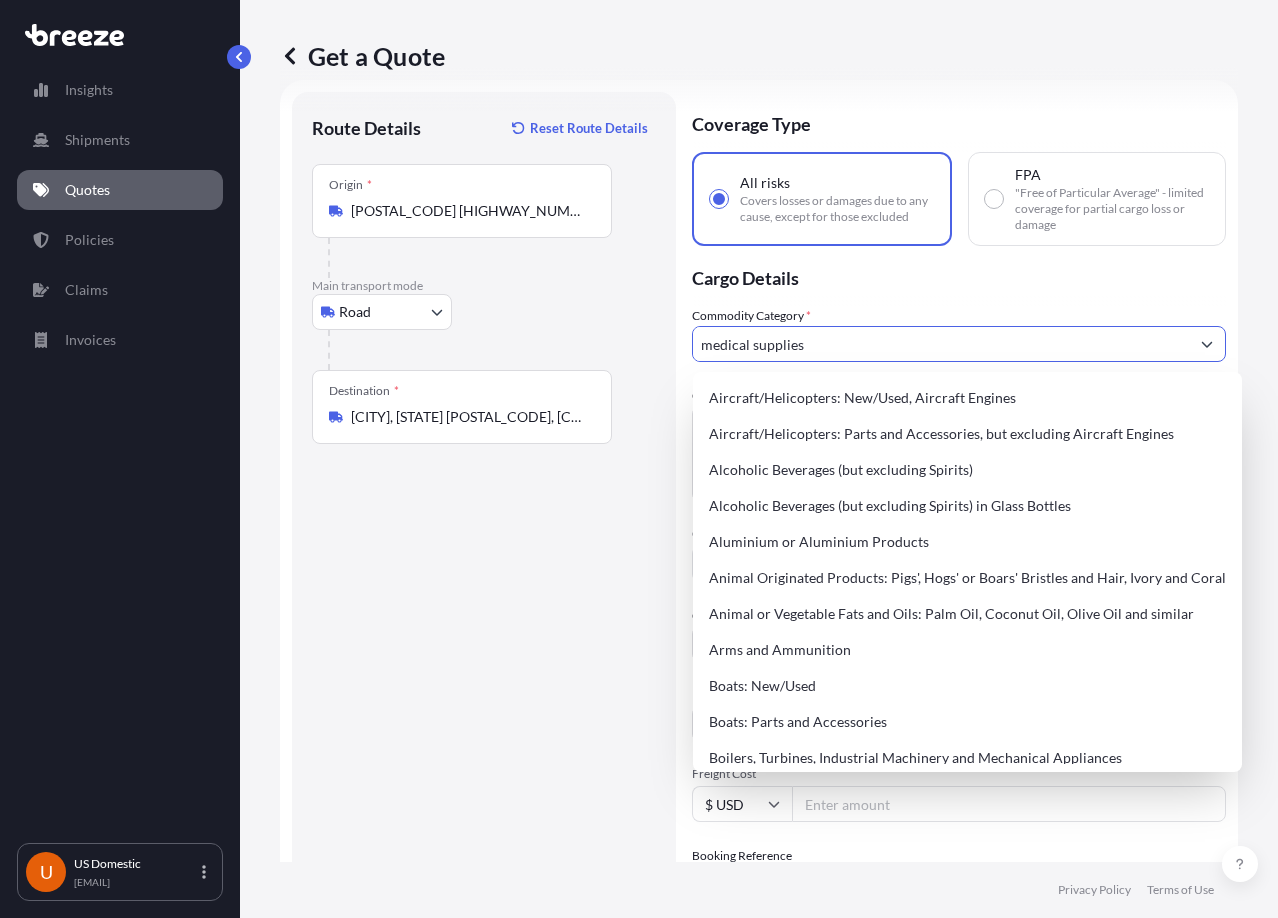 click on "medical supplies" at bounding box center (941, 344) 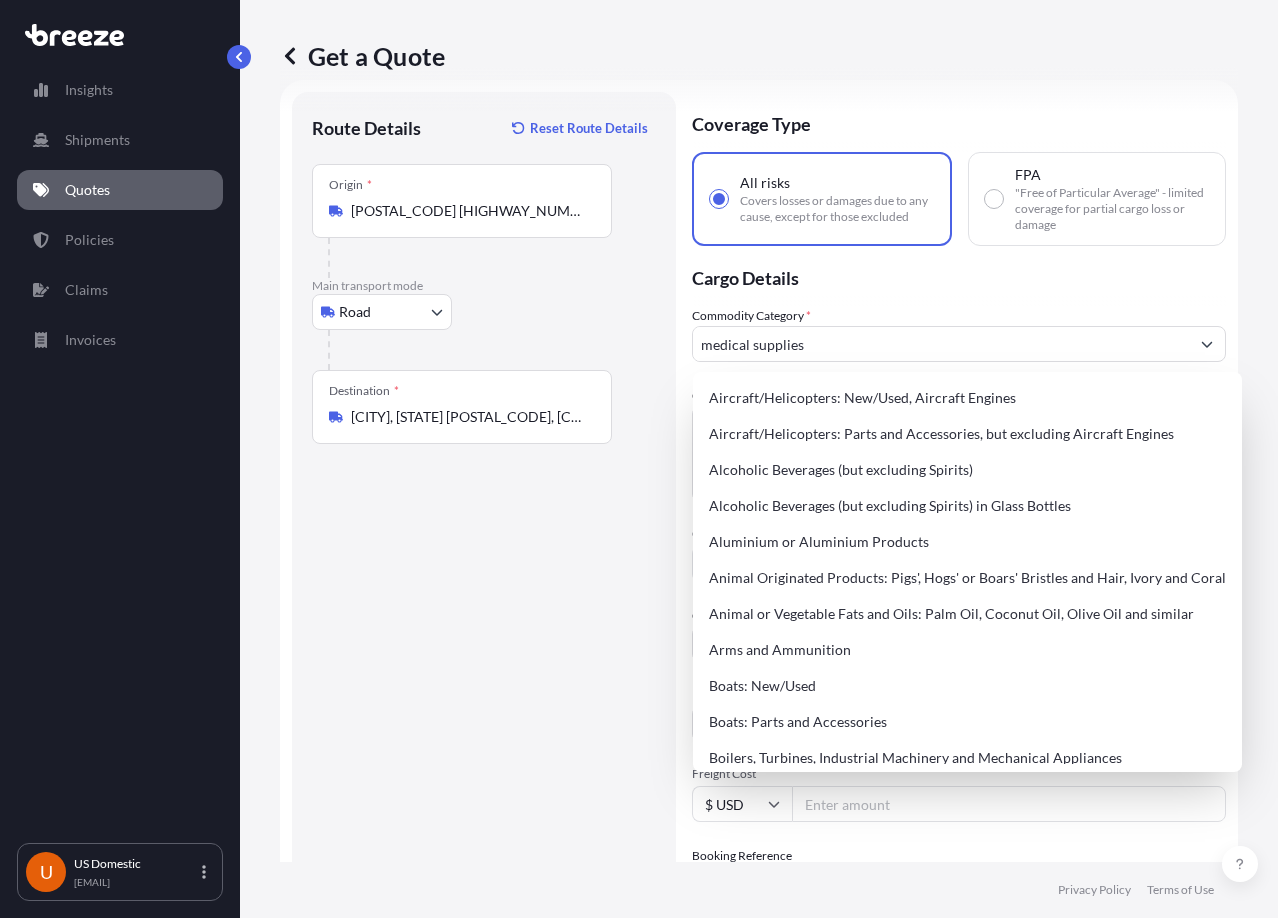 click on "Route Details Reset Route Details Place of loading Road Road Rail Origin * [POSTAL_CODE] [HIGHWAY_NUMBER], [CITY], [STATE], [COUNTRY] Main transport mode Road Sea Air Road Rail Destination * [CITY], [STATE] [POSTAL_CODE], [COUNTRY] Road Road Rail Place of Discharge" at bounding box center (484, 623) 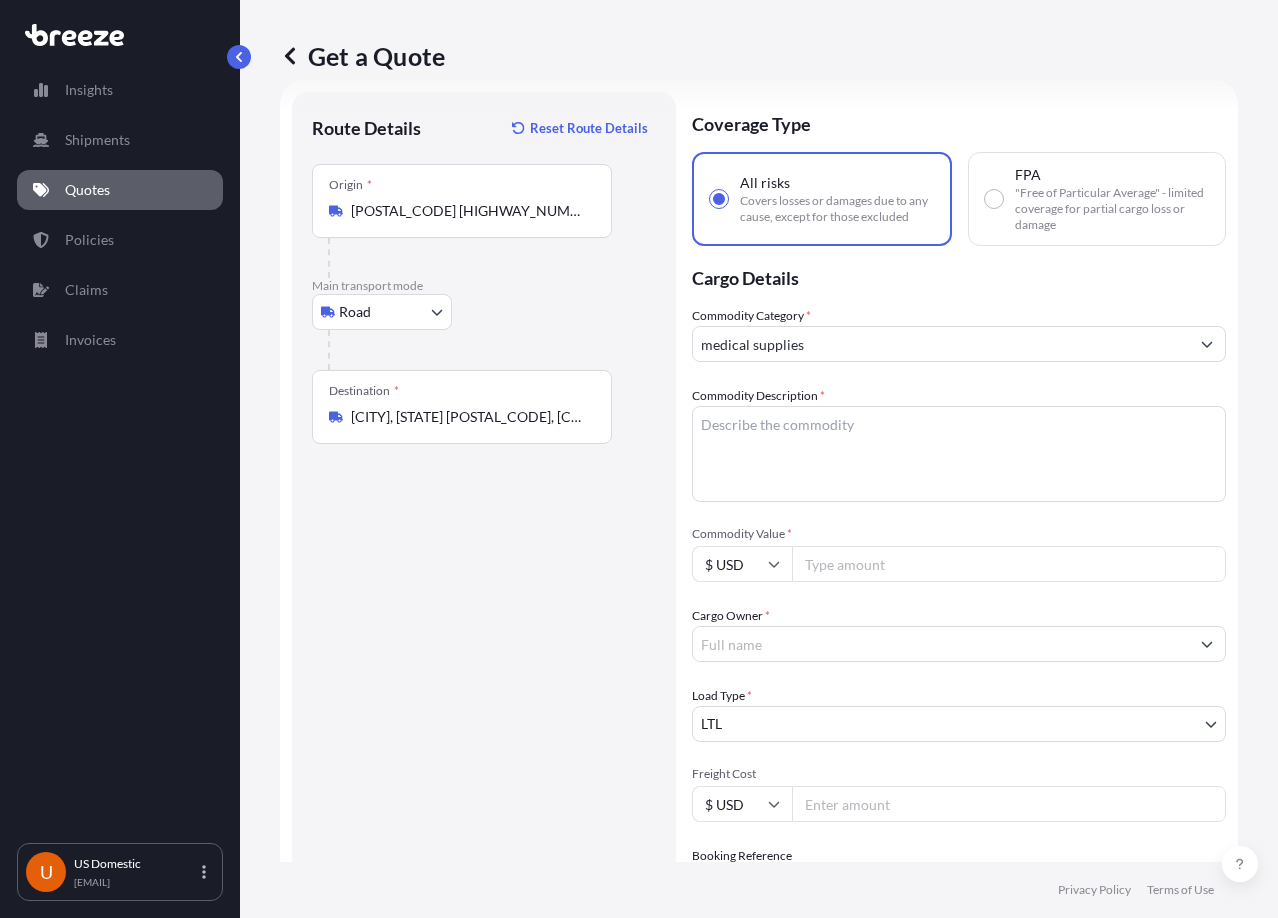 click on "Commodity Description *" at bounding box center [959, 454] 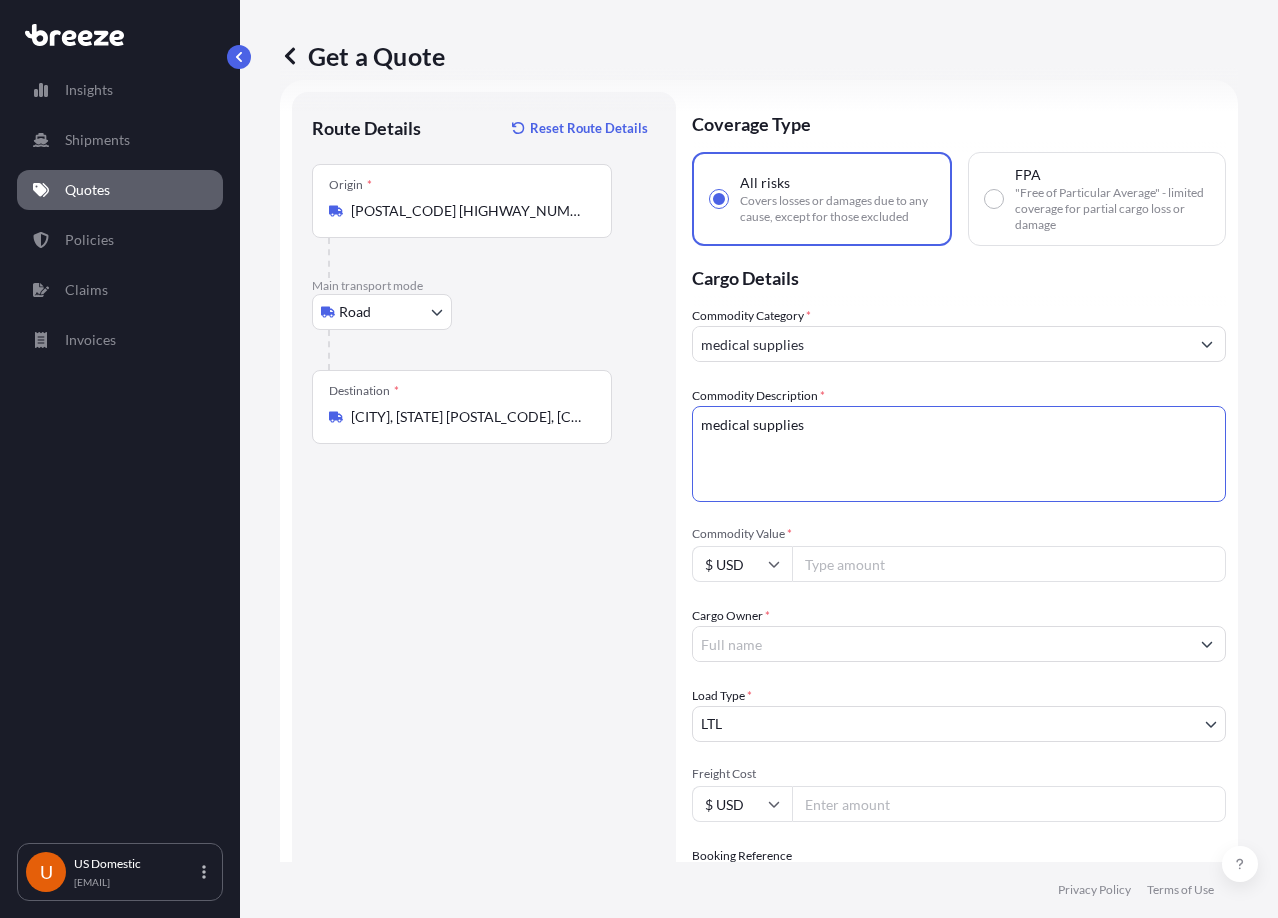 type on "medical supplies" 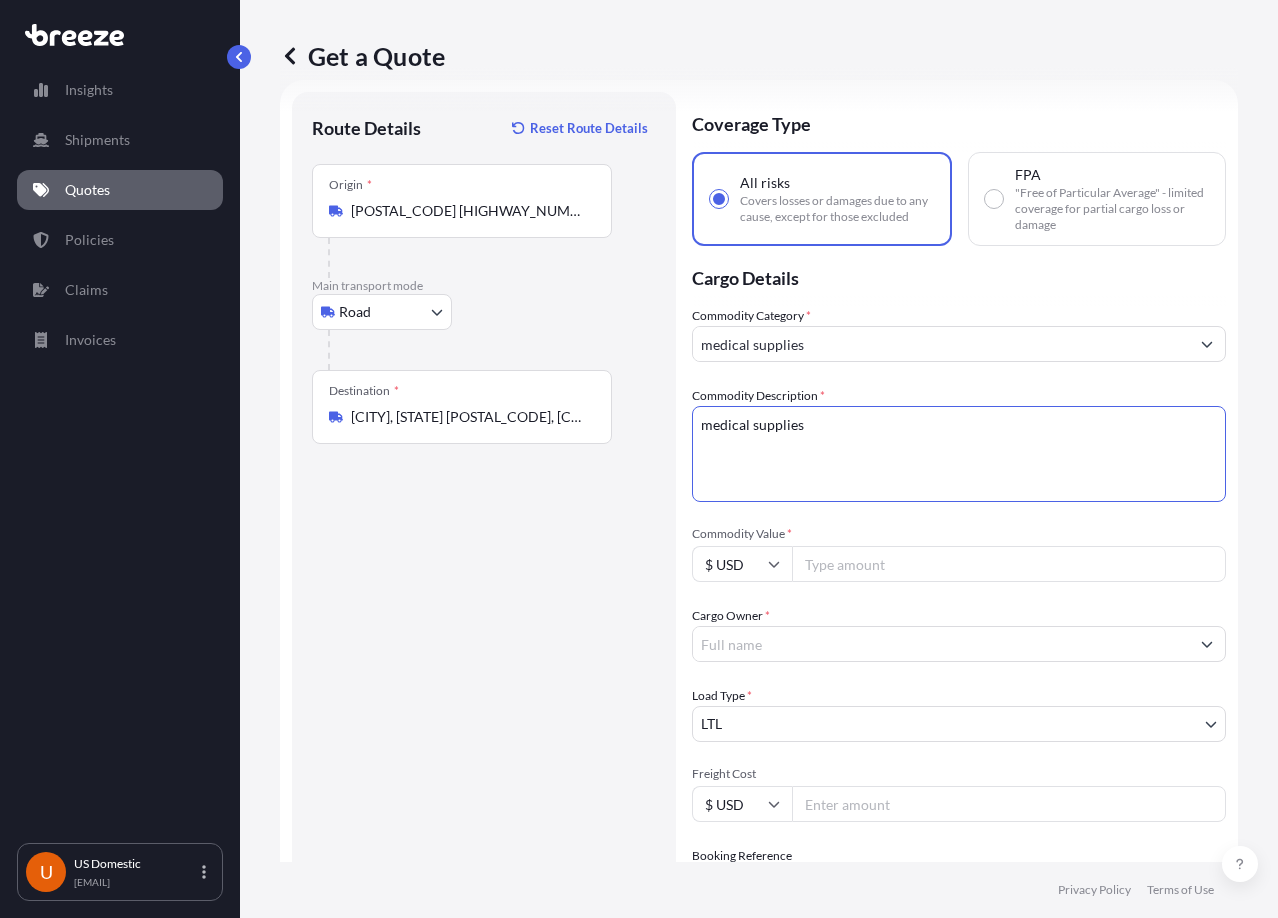 click on "medical supplies" at bounding box center [941, 344] 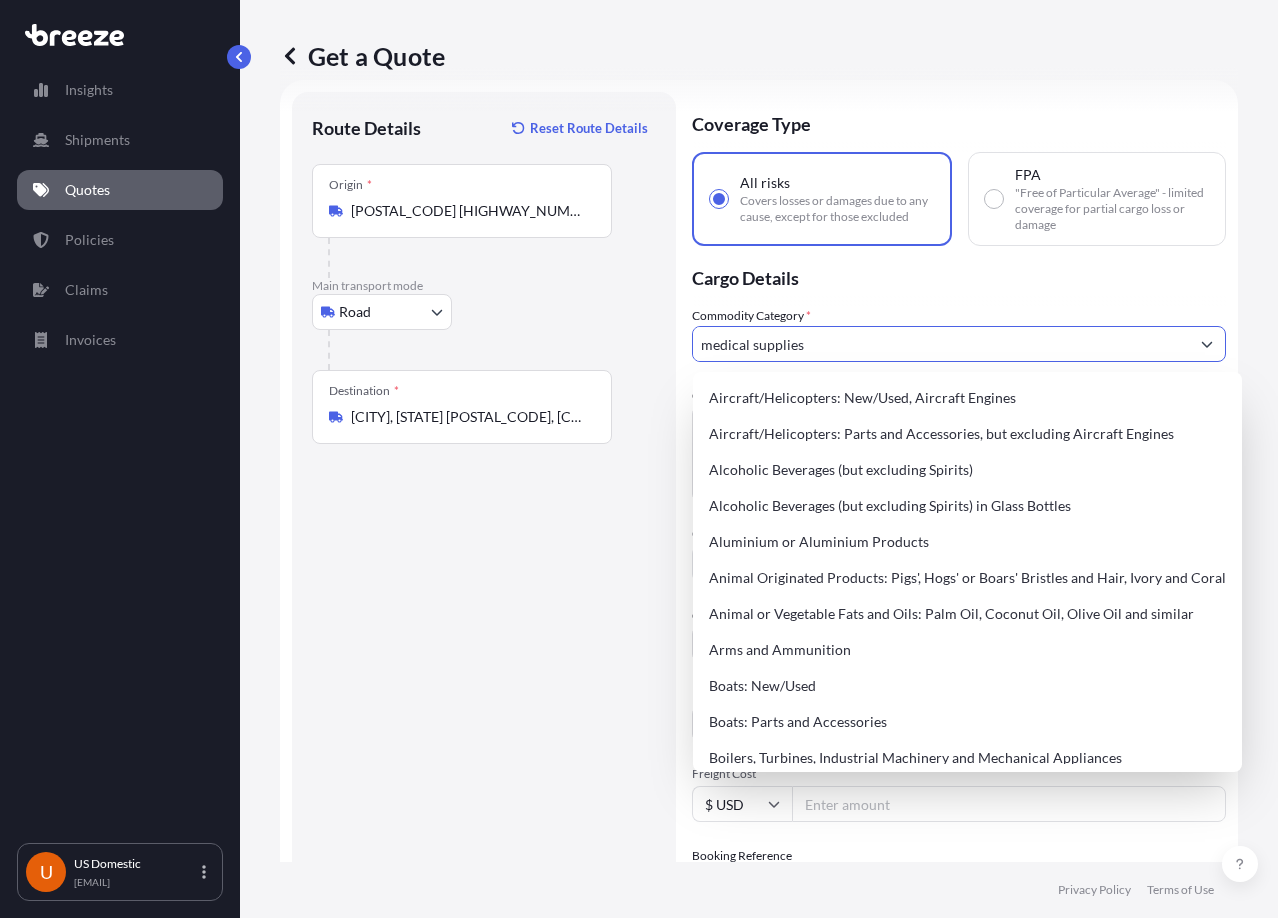 click on "medical supplies" at bounding box center (941, 344) 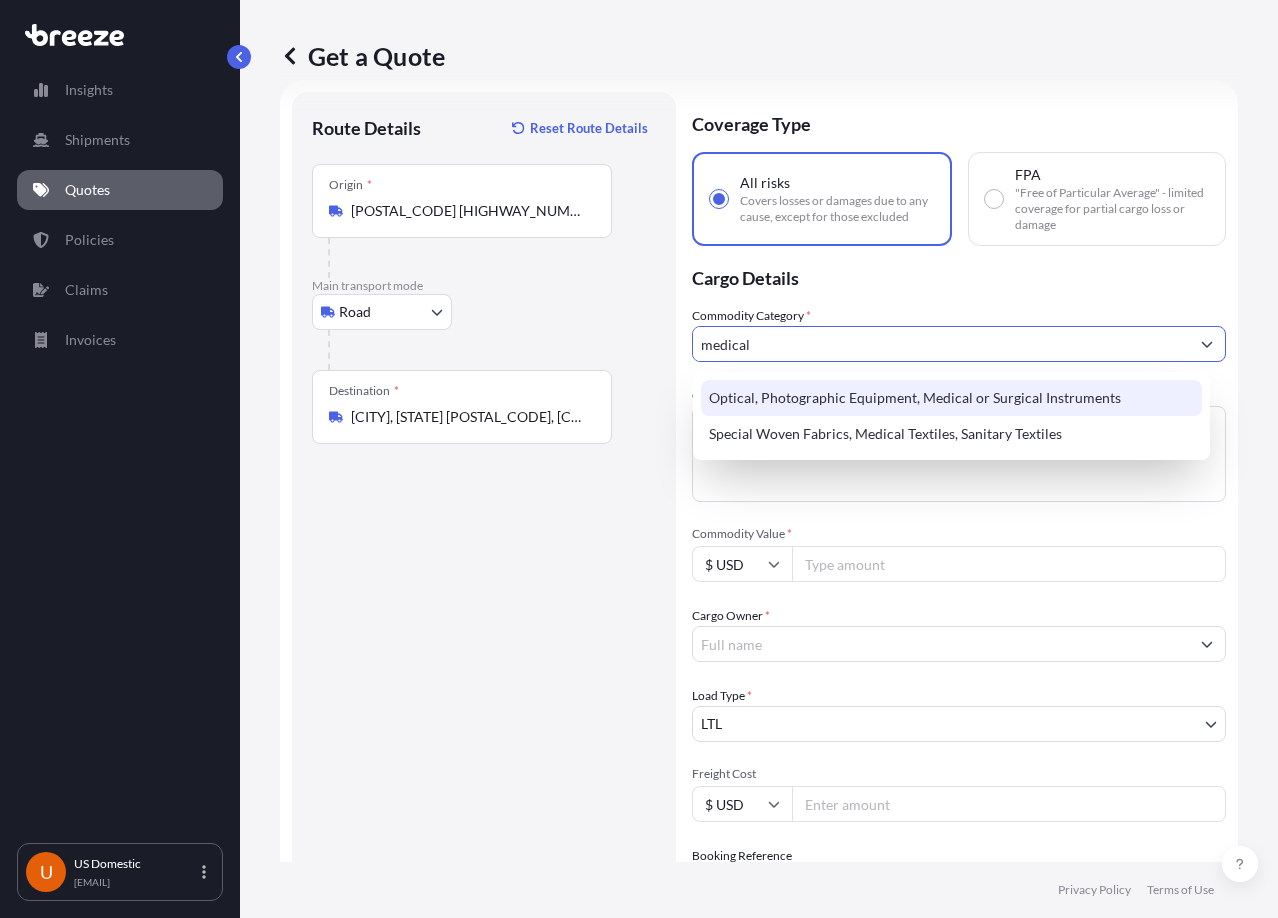 click on "Optical, Photographic Equipment, Medical or Surgical Instruments" at bounding box center (951, 398) 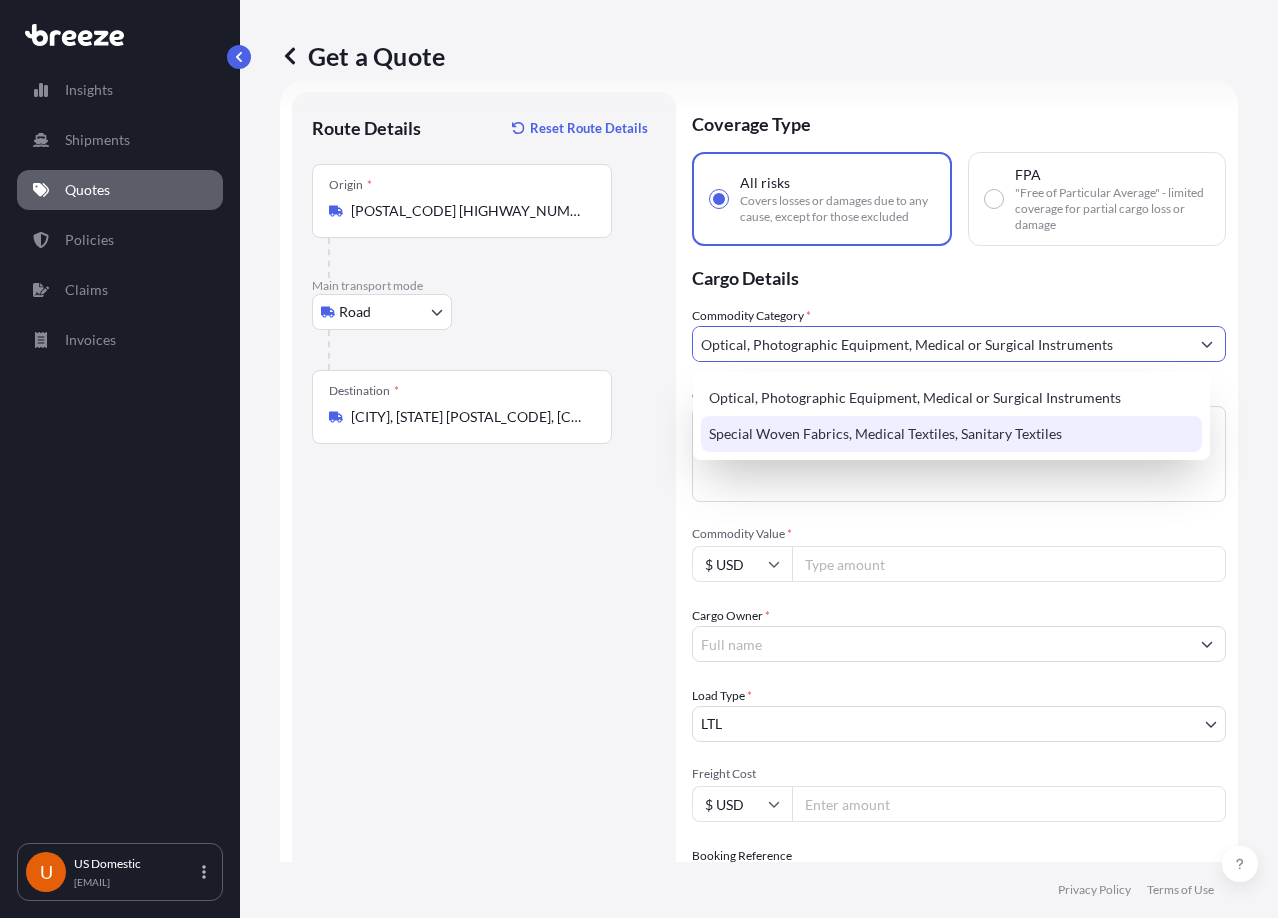 type on "Optical, Photographic Equipment, Medical or Surgical Instruments" 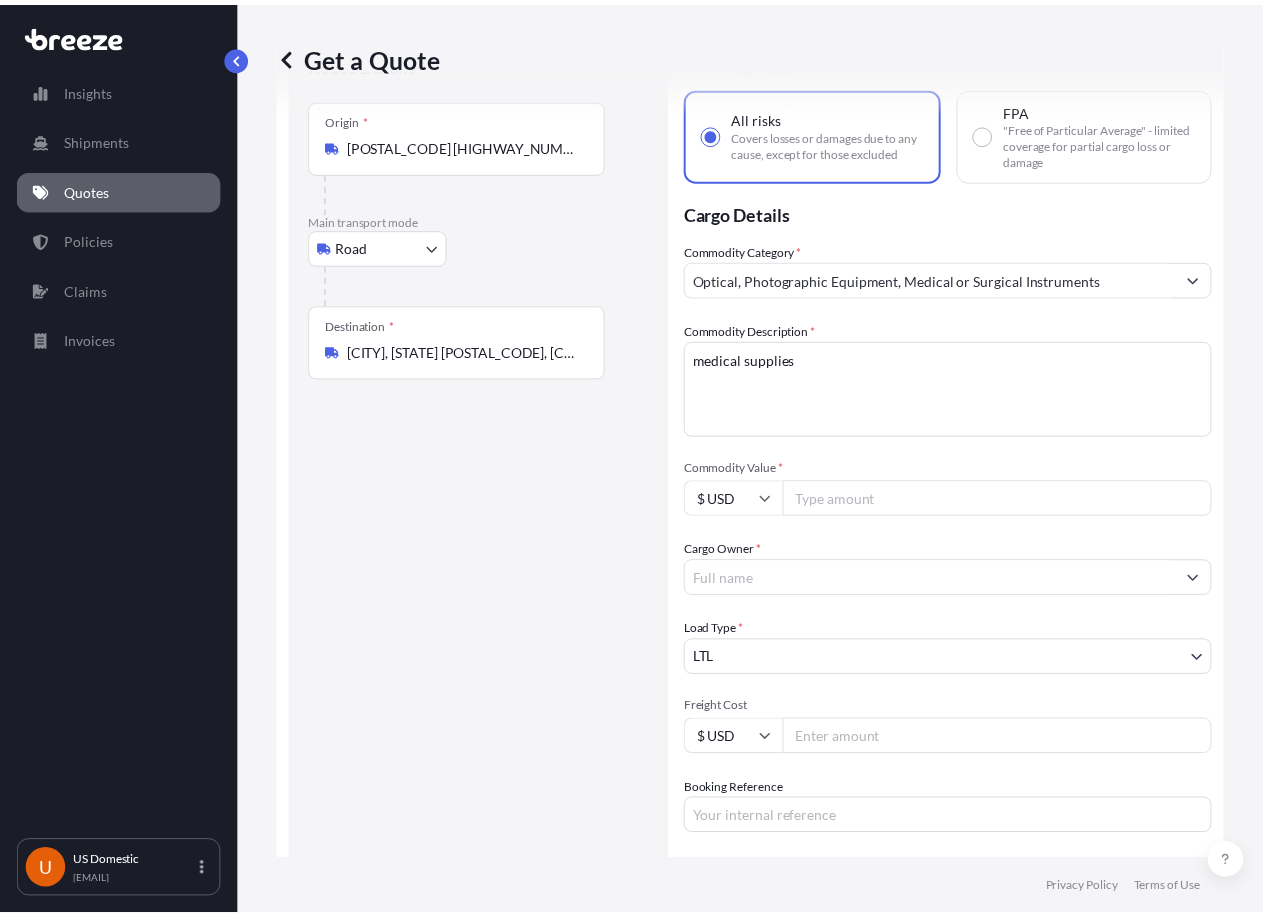 scroll, scrollTop: 132, scrollLeft: 0, axis: vertical 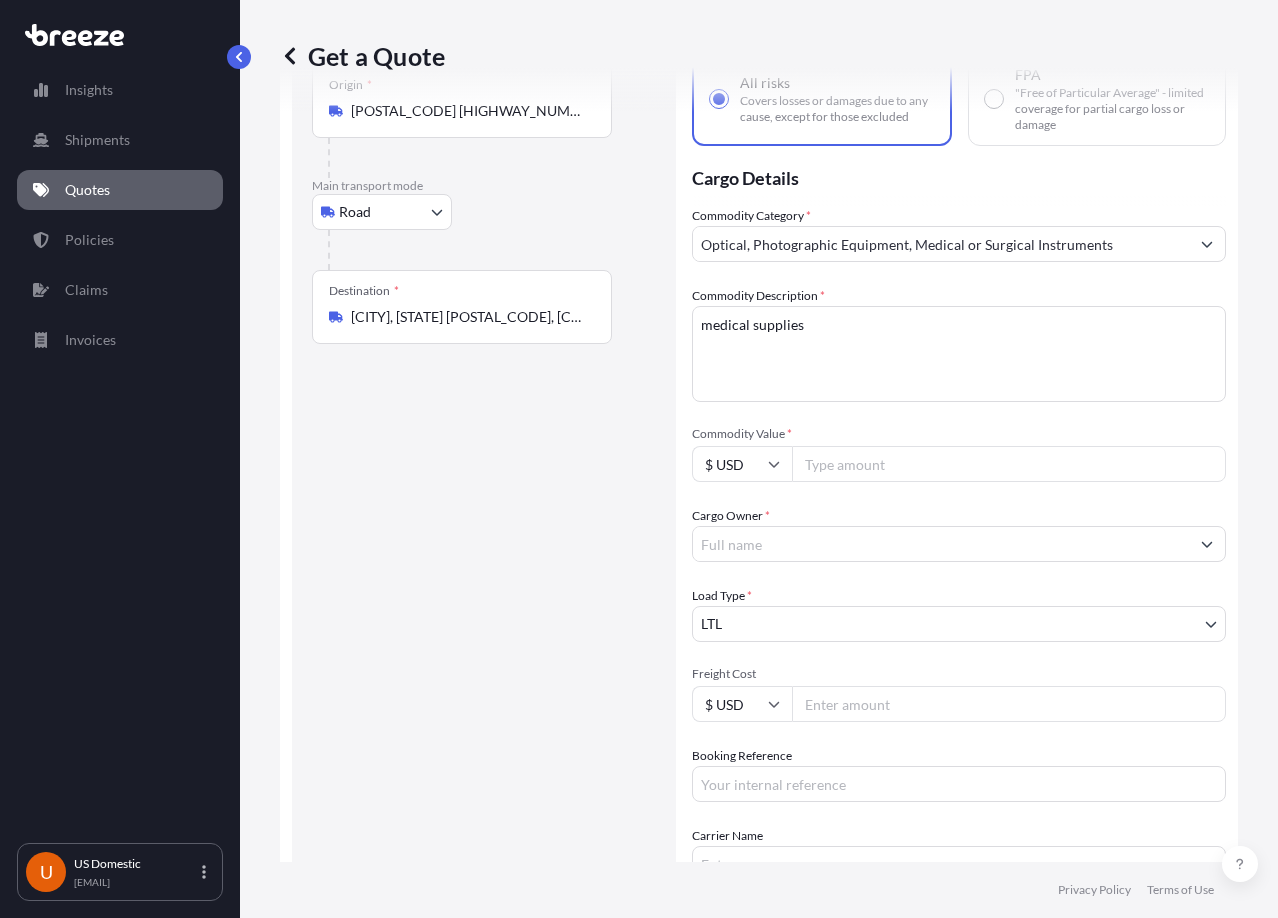 click on "Commodity Value   *" at bounding box center [1009, 464] 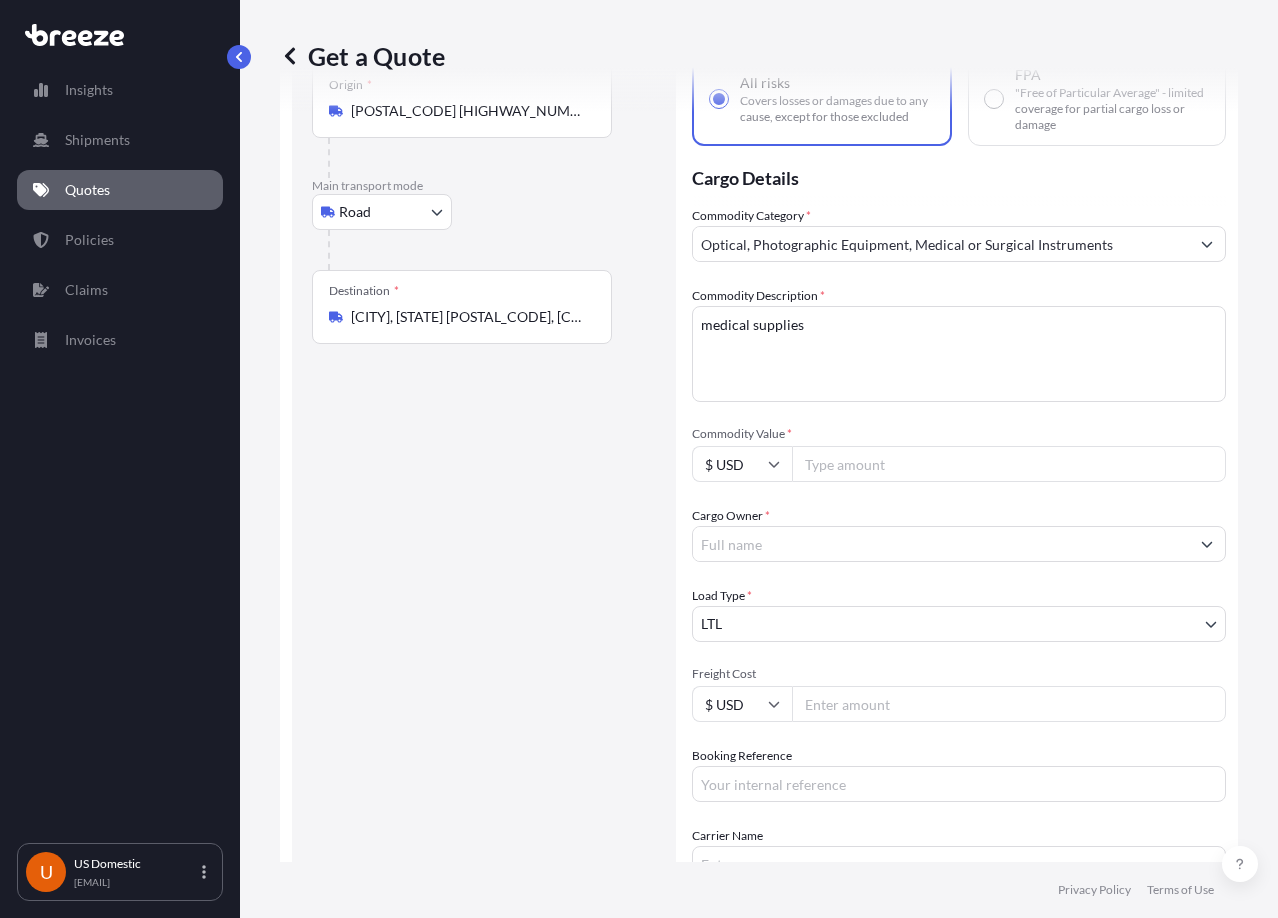 click on "Commodity Value   *" at bounding box center [1009, 464] 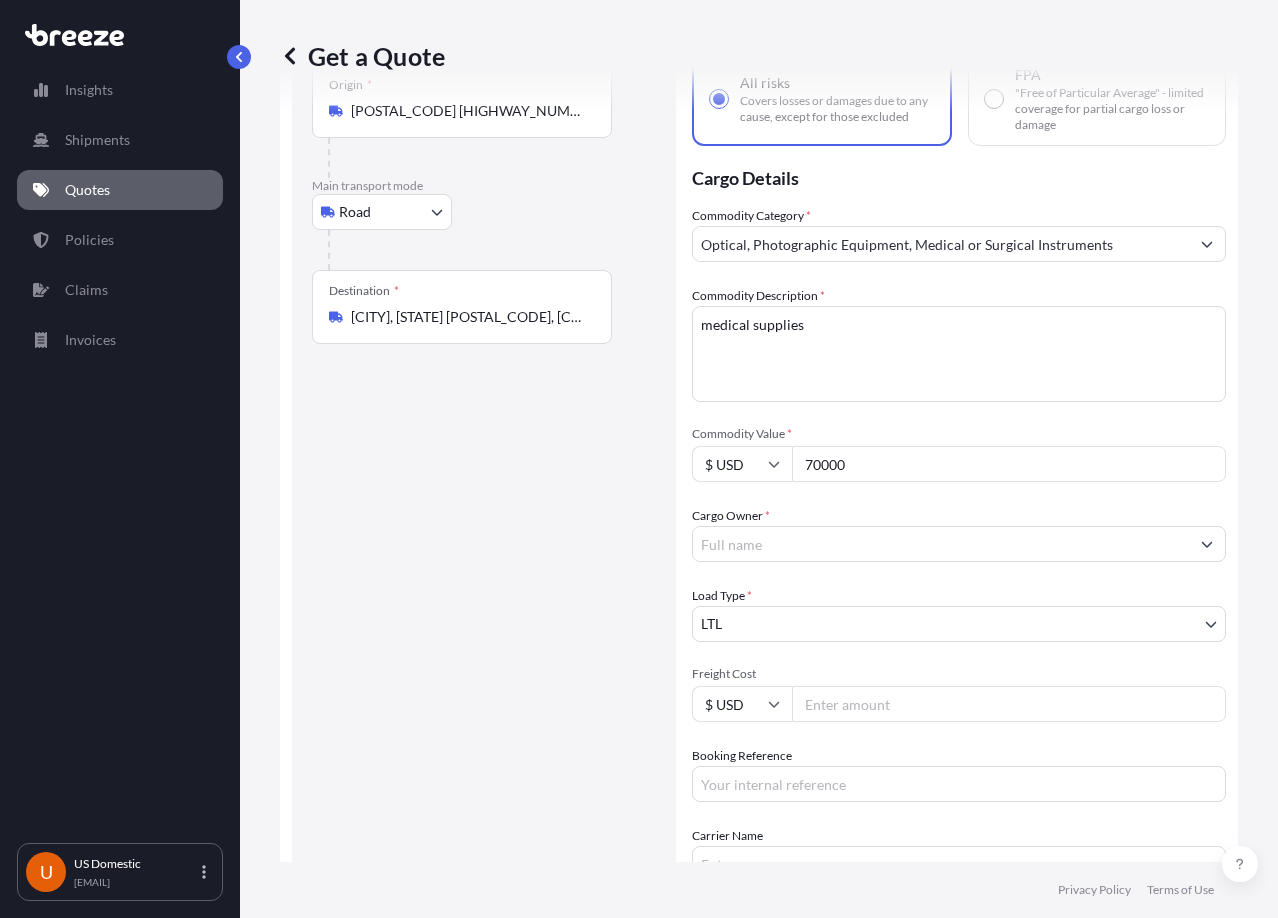 type on "70000" 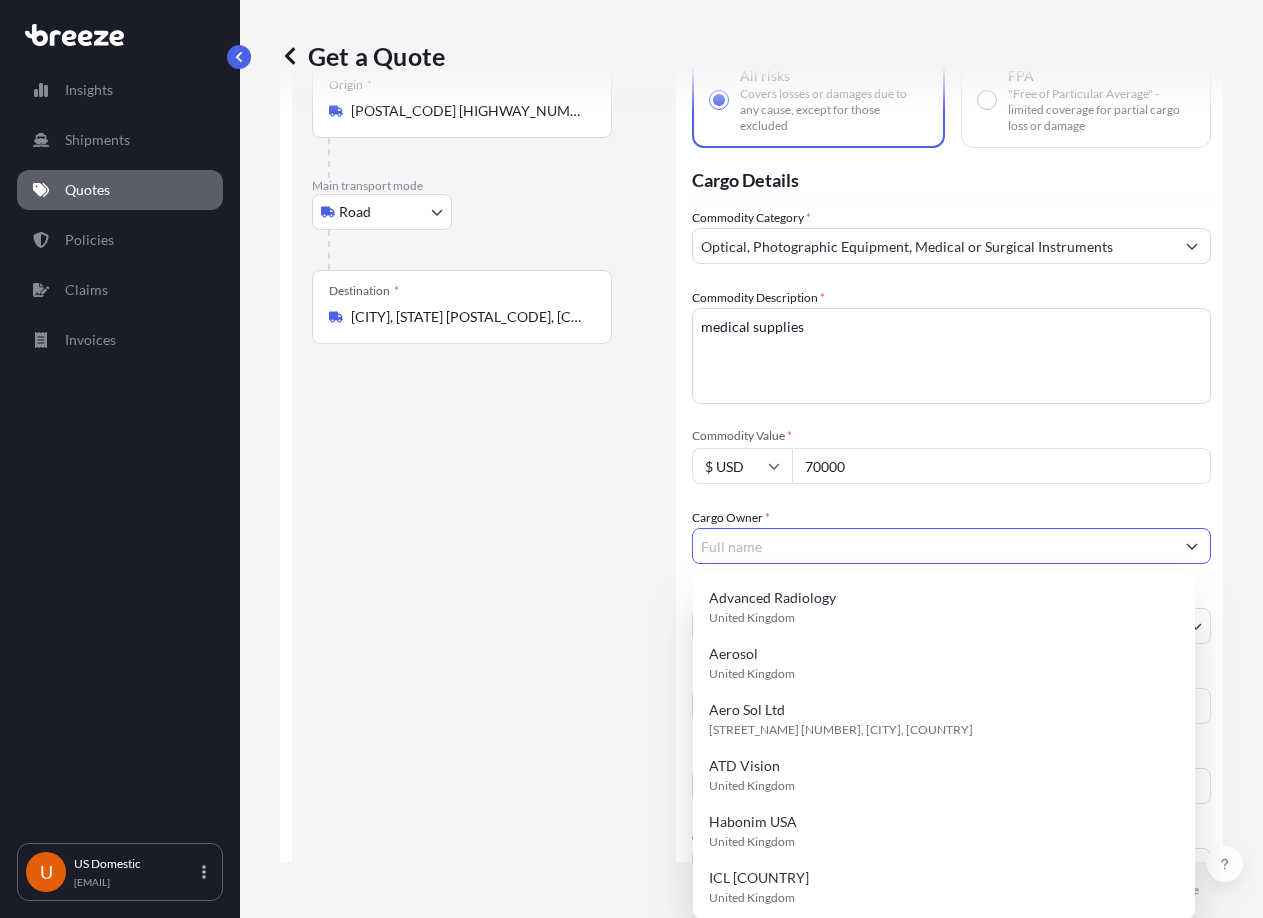 click on "Cargo Owner *" at bounding box center [933, 546] 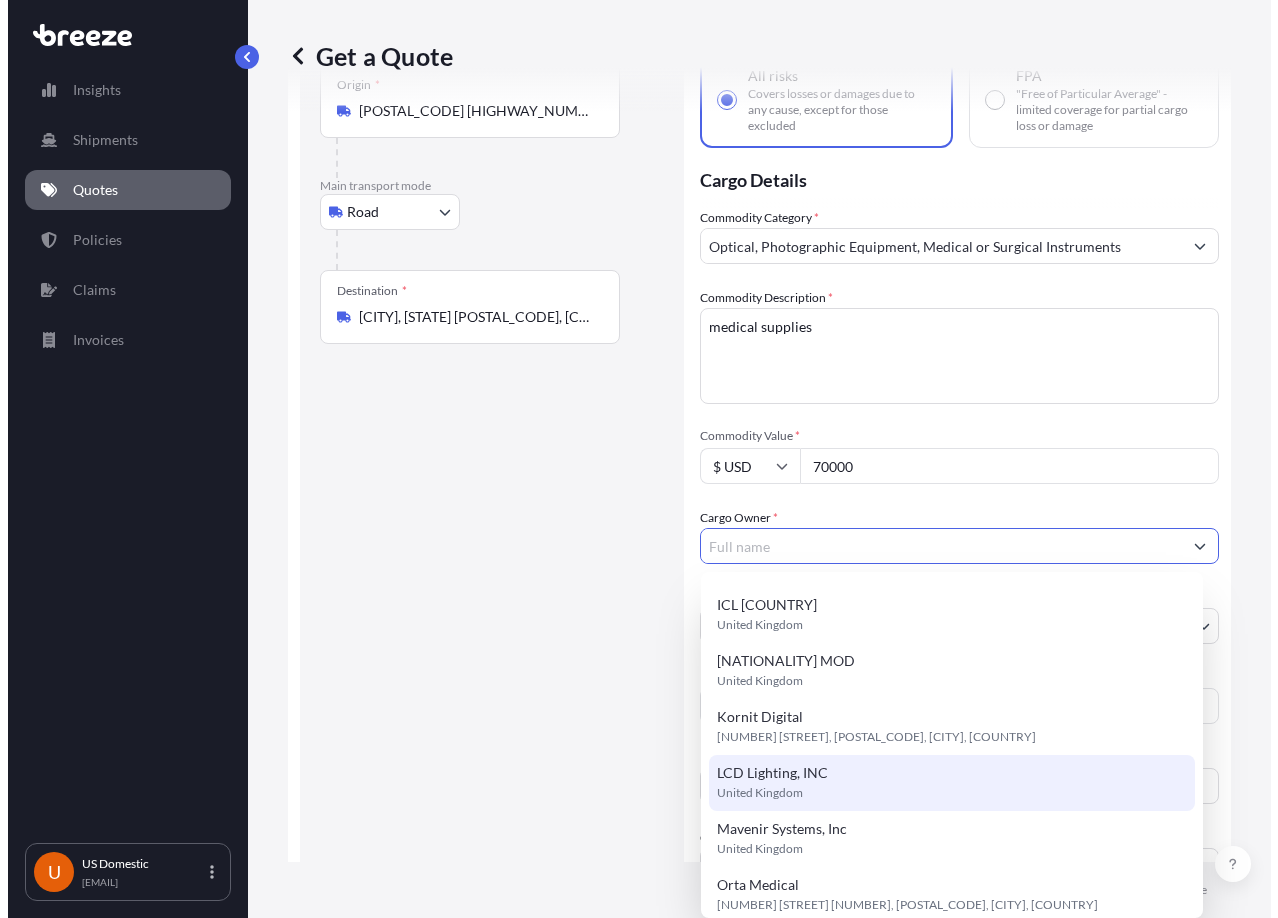 scroll, scrollTop: 344, scrollLeft: 0, axis: vertical 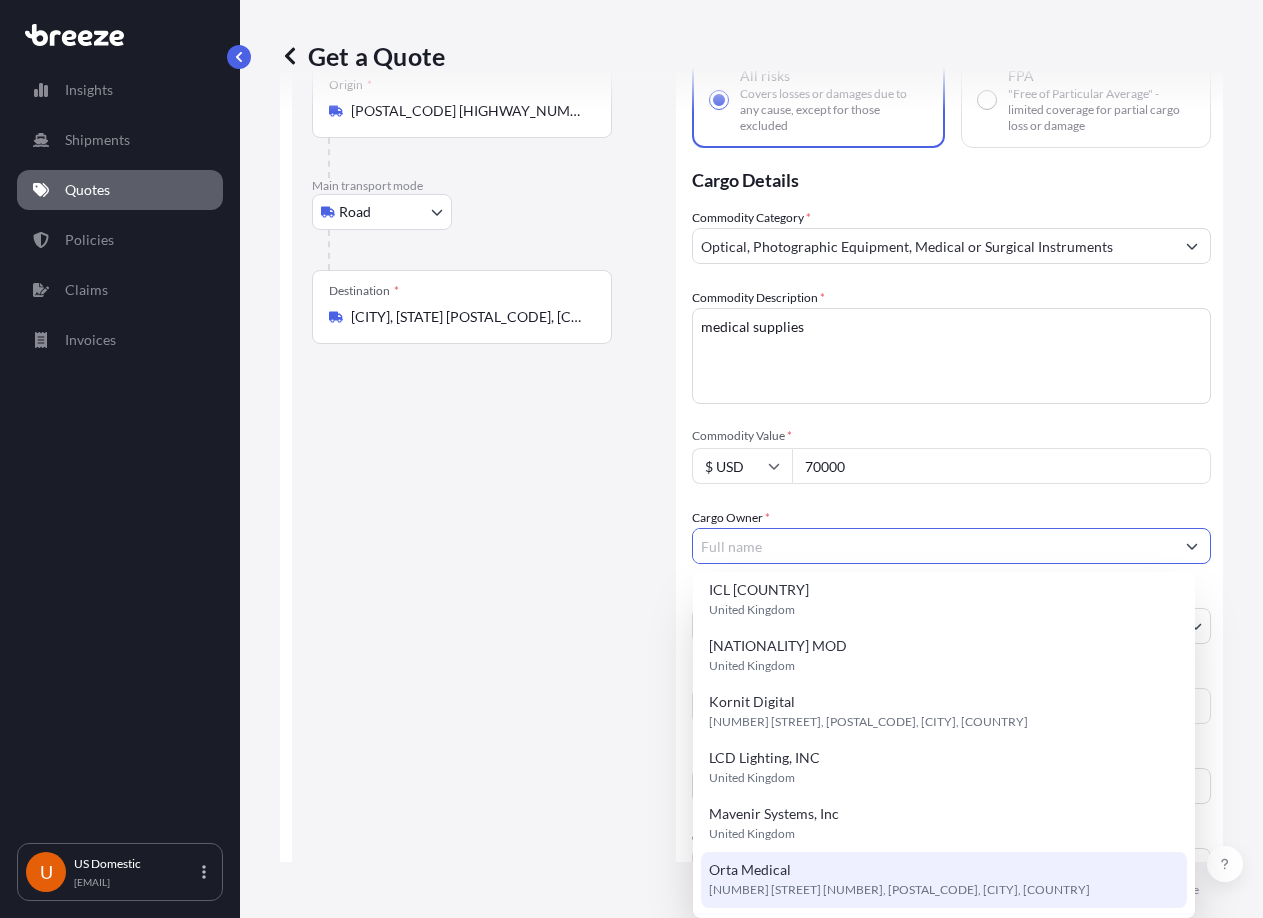 click on "Orta Medical" at bounding box center [750, 870] 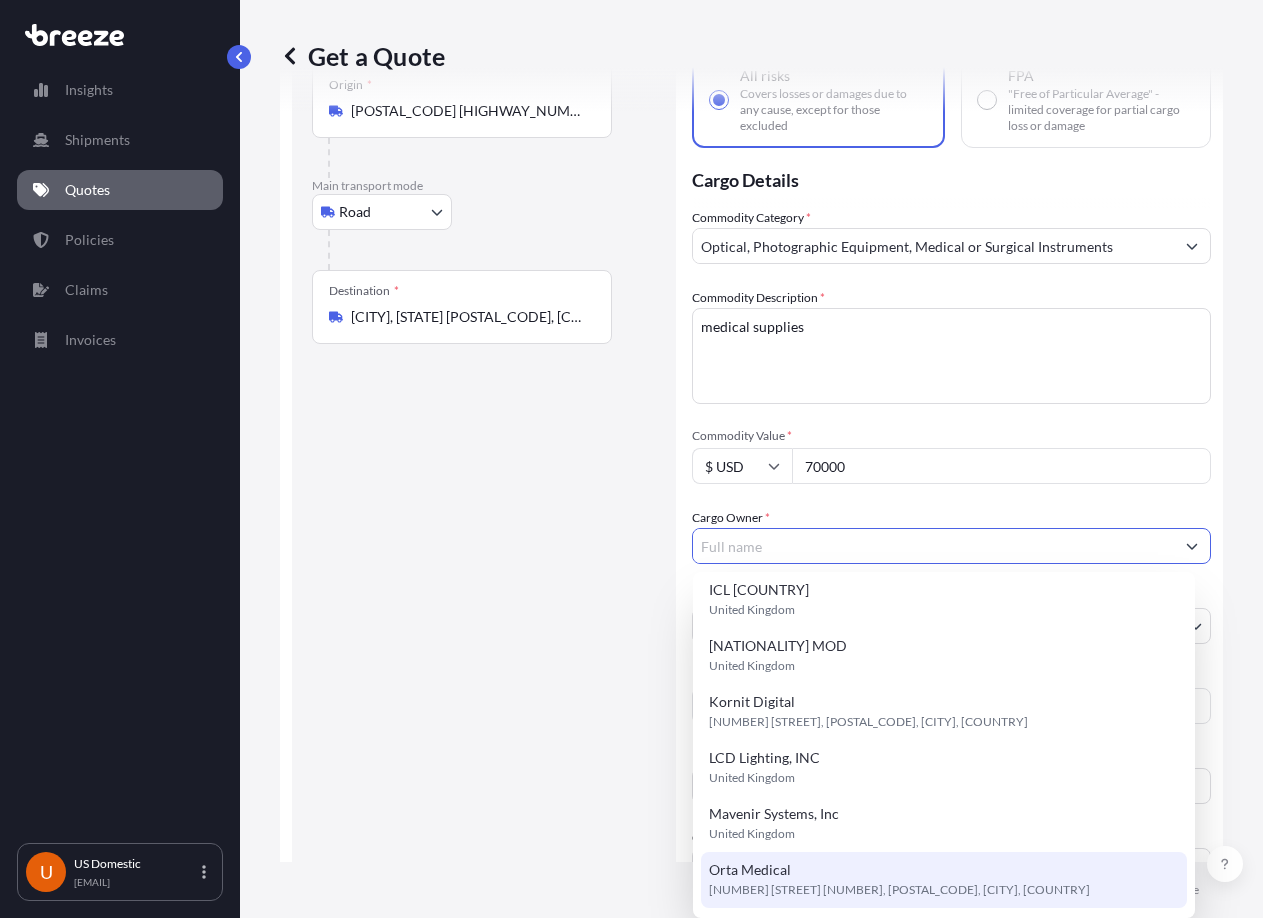 type on "Orta Medical" 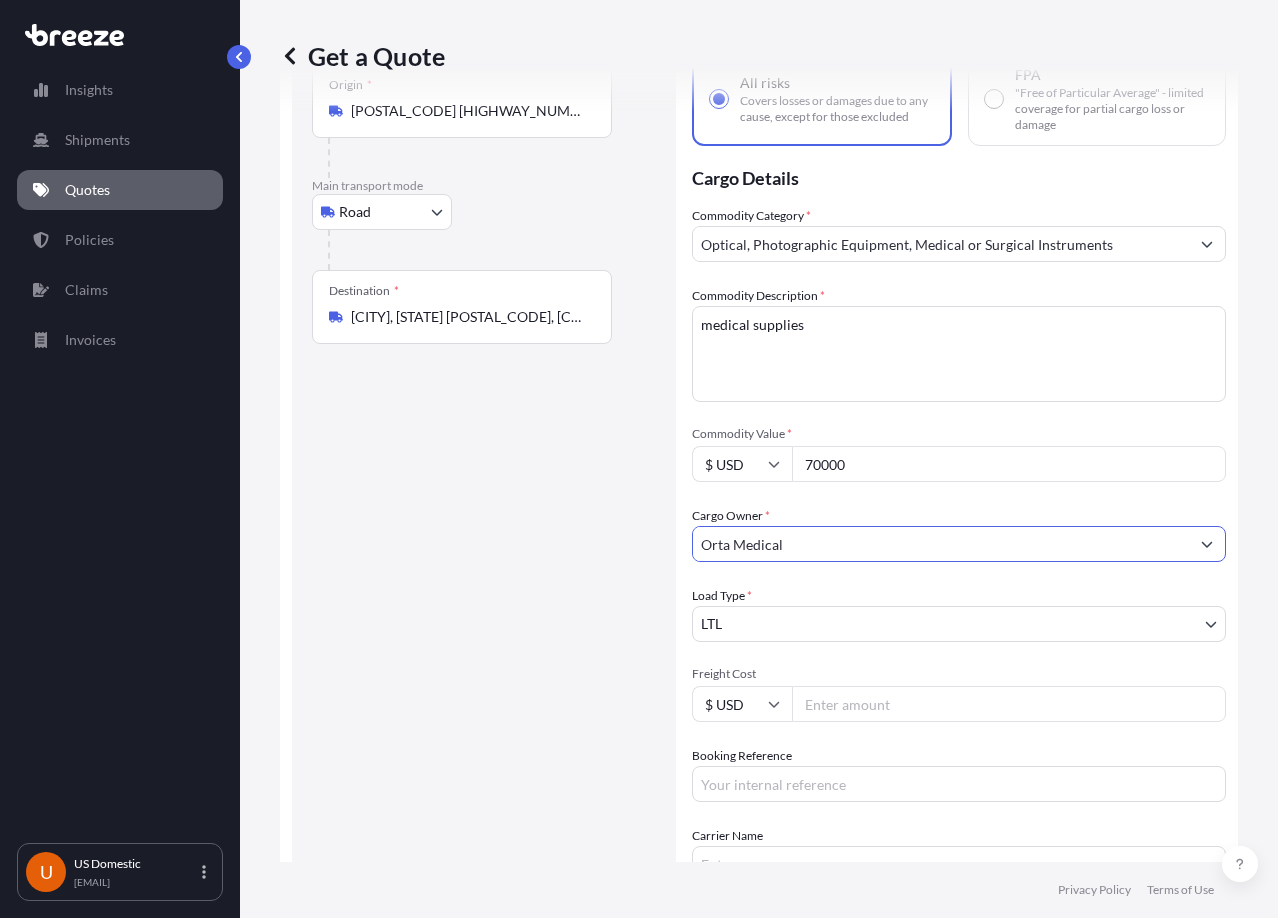 click on "Route Details Reset Route Details Place of loading Road Road Rail Origin * [POSTAL_CODE] [HIGHWAY_NUMBER], [CITY], [STATE], [COUNTRY] Main transport mode Road Sea Air Road Rail Destination * [CITY], [STATE] [POSTAL_CODE], [COUNTRY] Road Road Rail Place of Discharge" at bounding box center [484, 523] 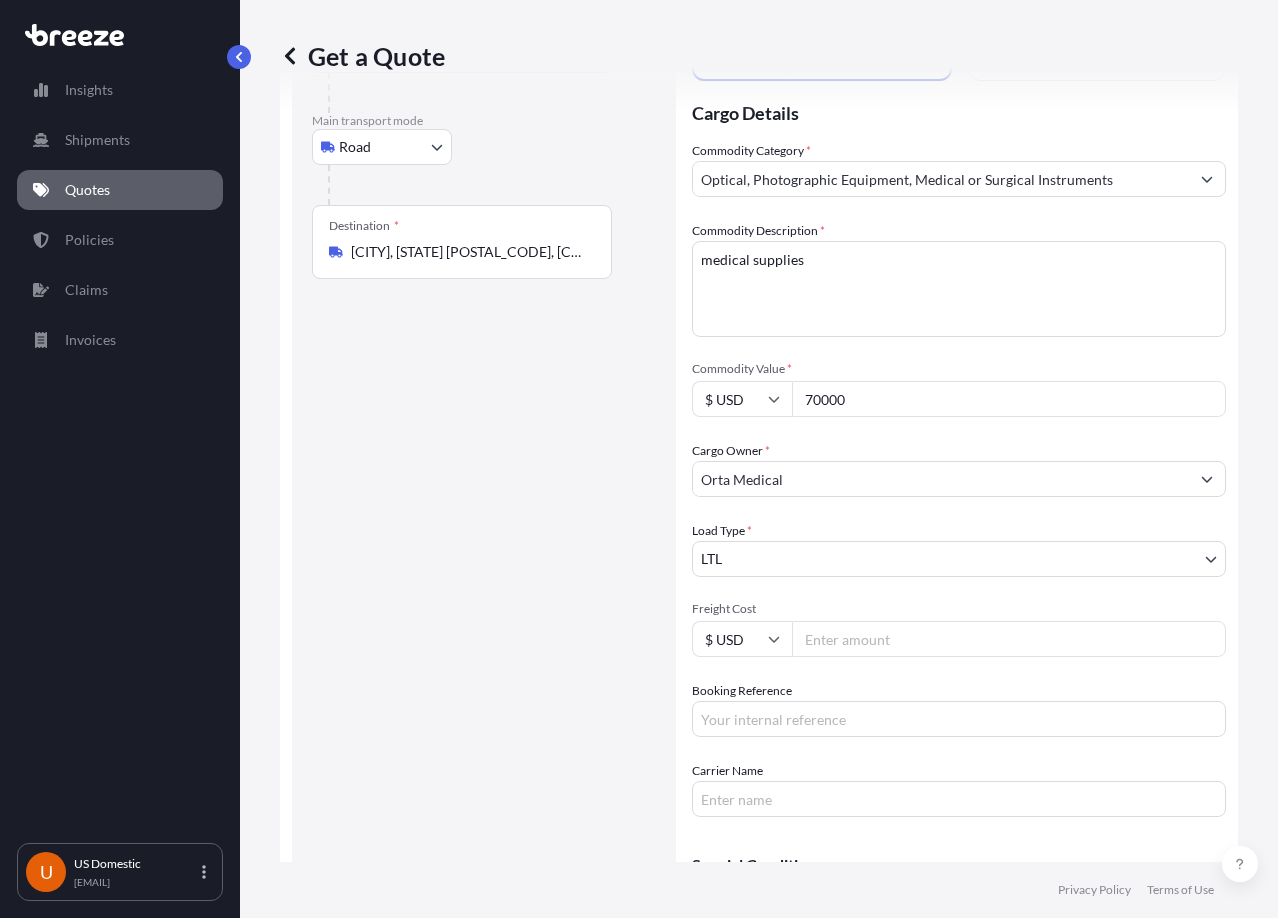 scroll, scrollTop: 232, scrollLeft: 0, axis: vertical 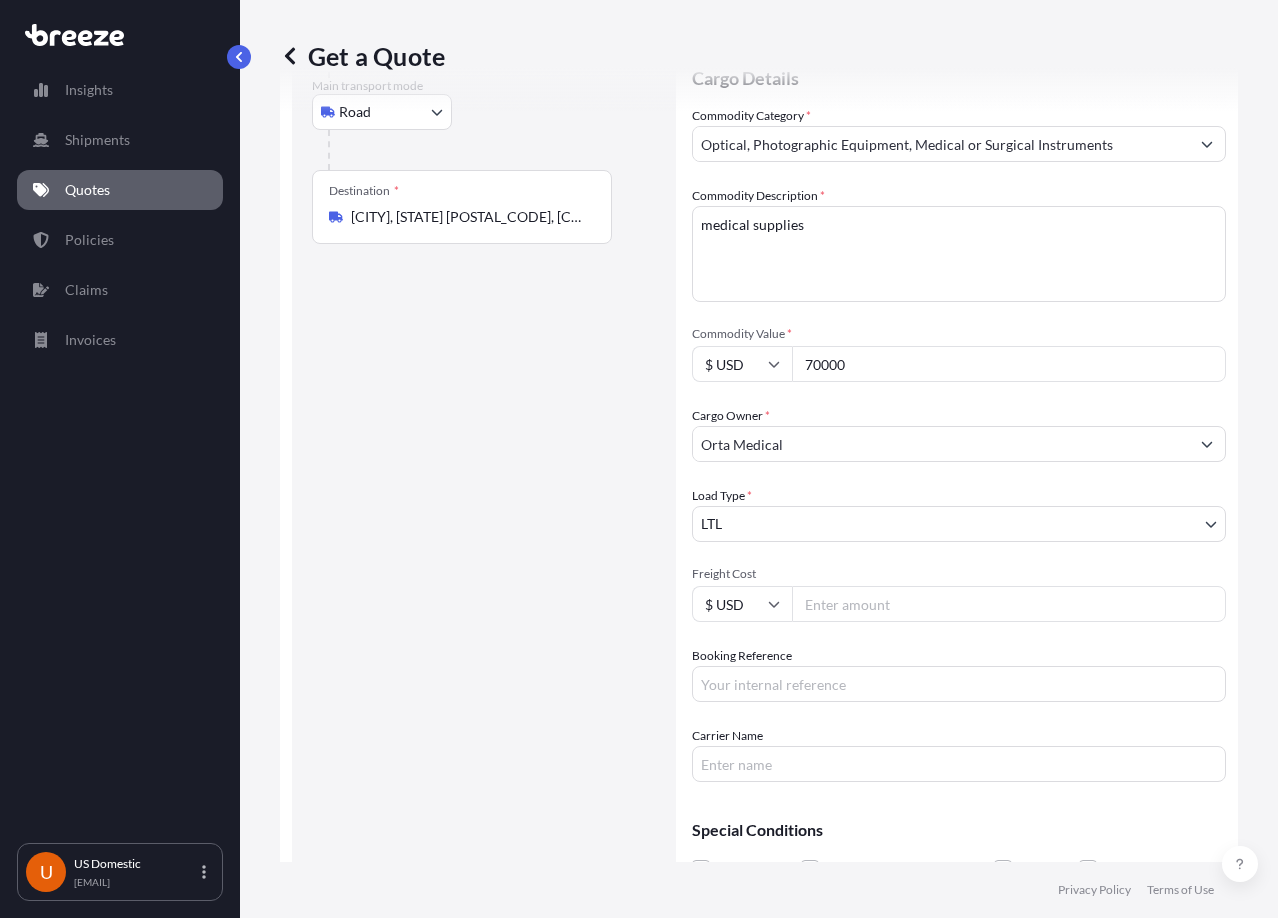 click on "Freight Cost" at bounding box center [1009, 604] 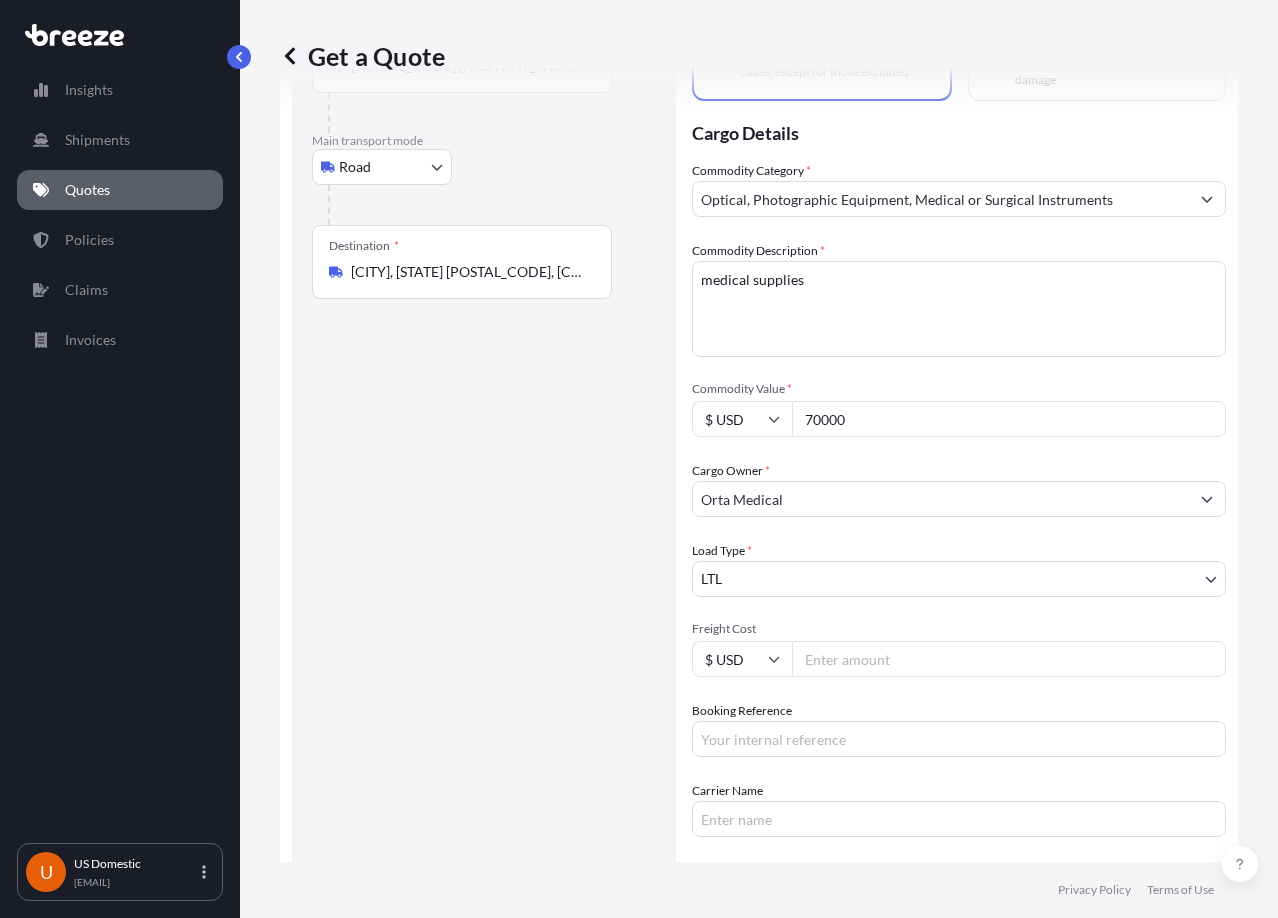 scroll, scrollTop: 132, scrollLeft: 0, axis: vertical 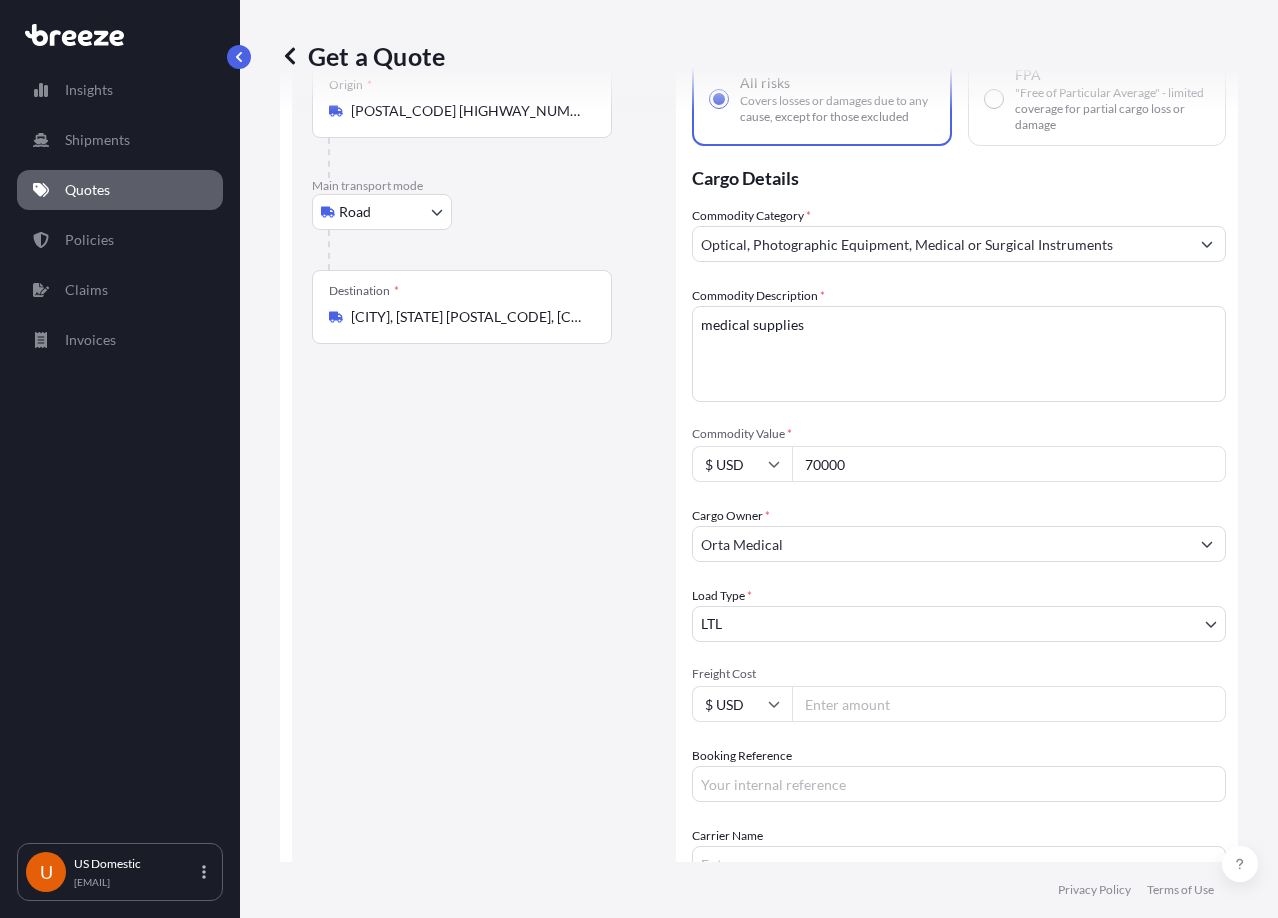 click on "Freight Cost" at bounding box center (1009, 704) 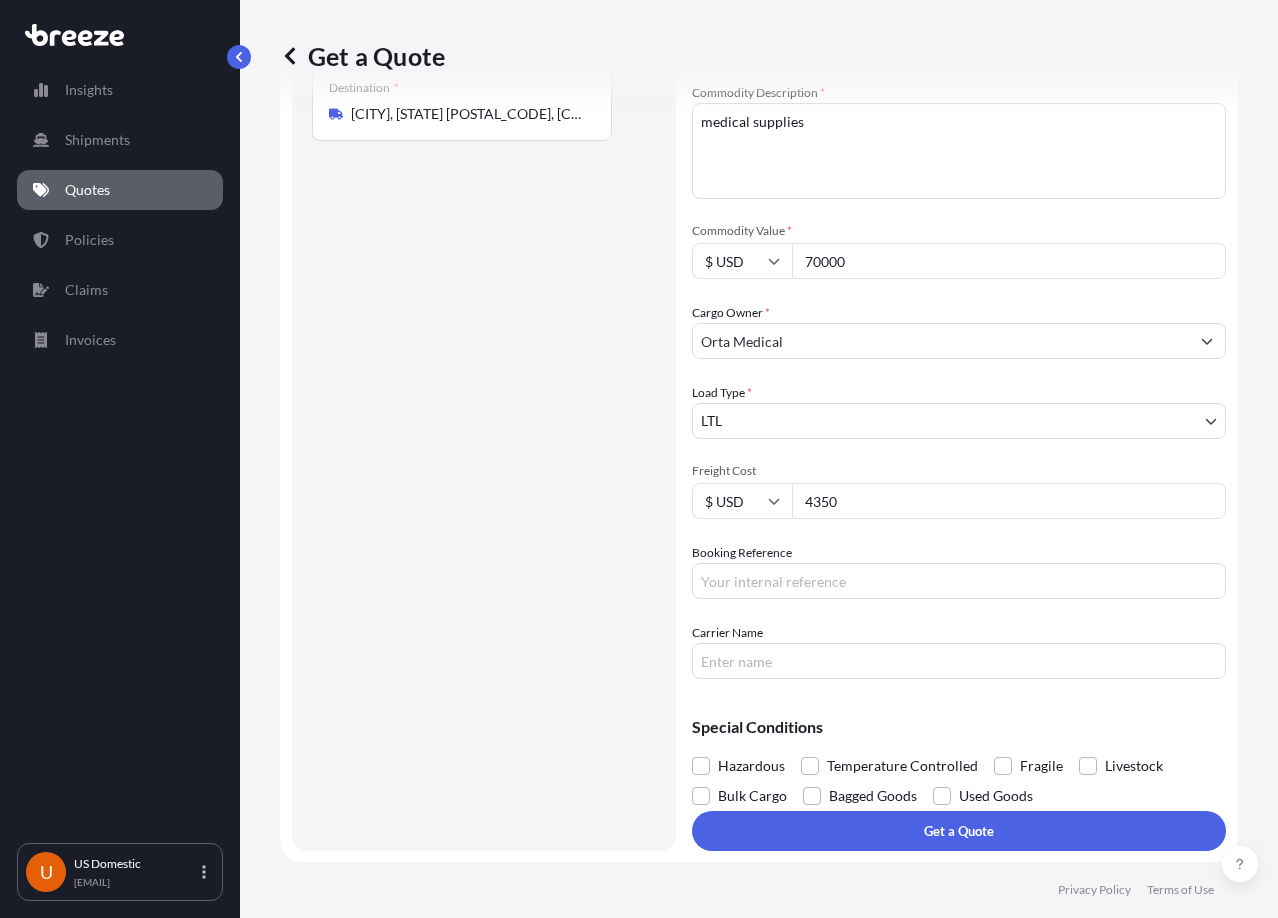 scroll, scrollTop: 338, scrollLeft: 0, axis: vertical 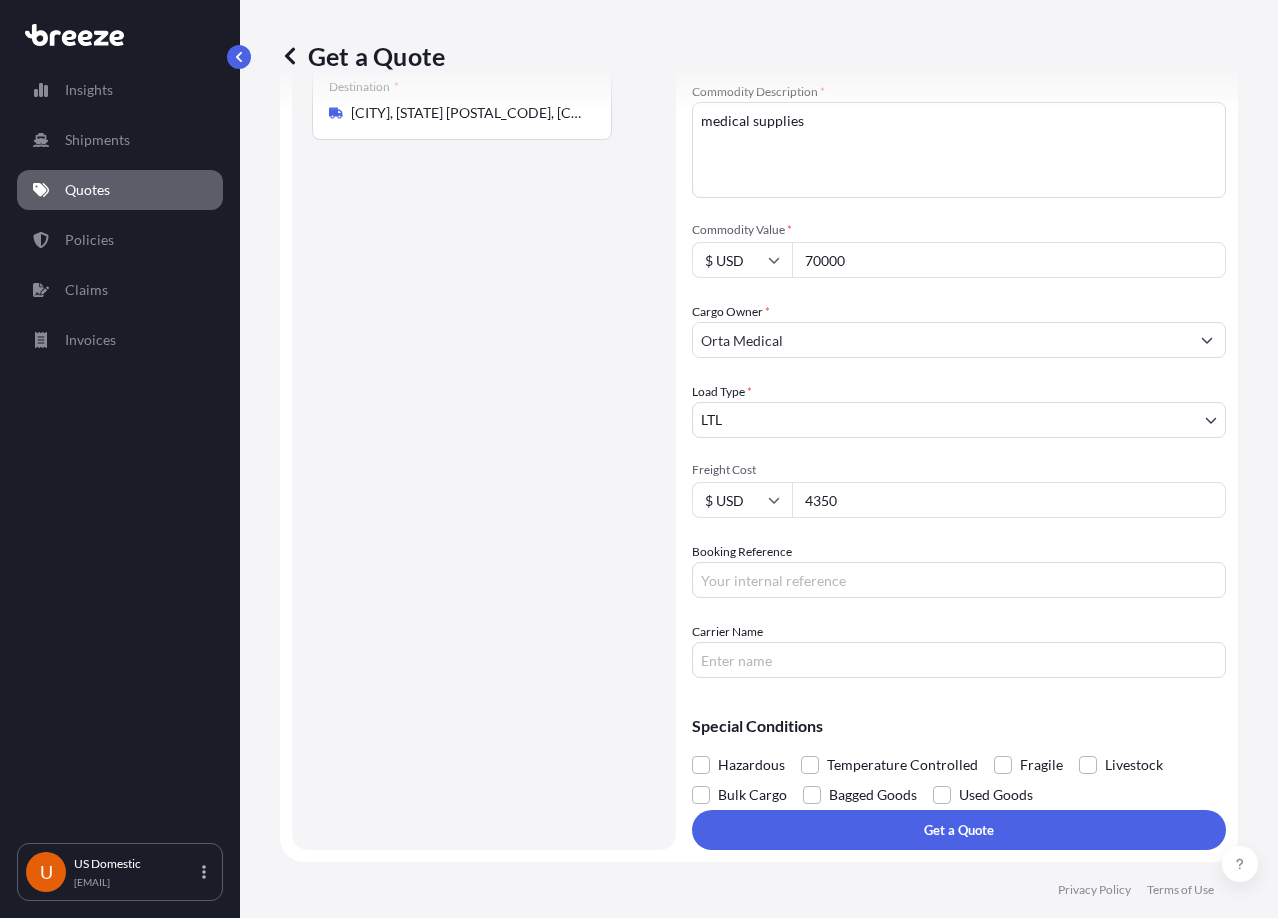 type on "[POSTAL_CODE]" 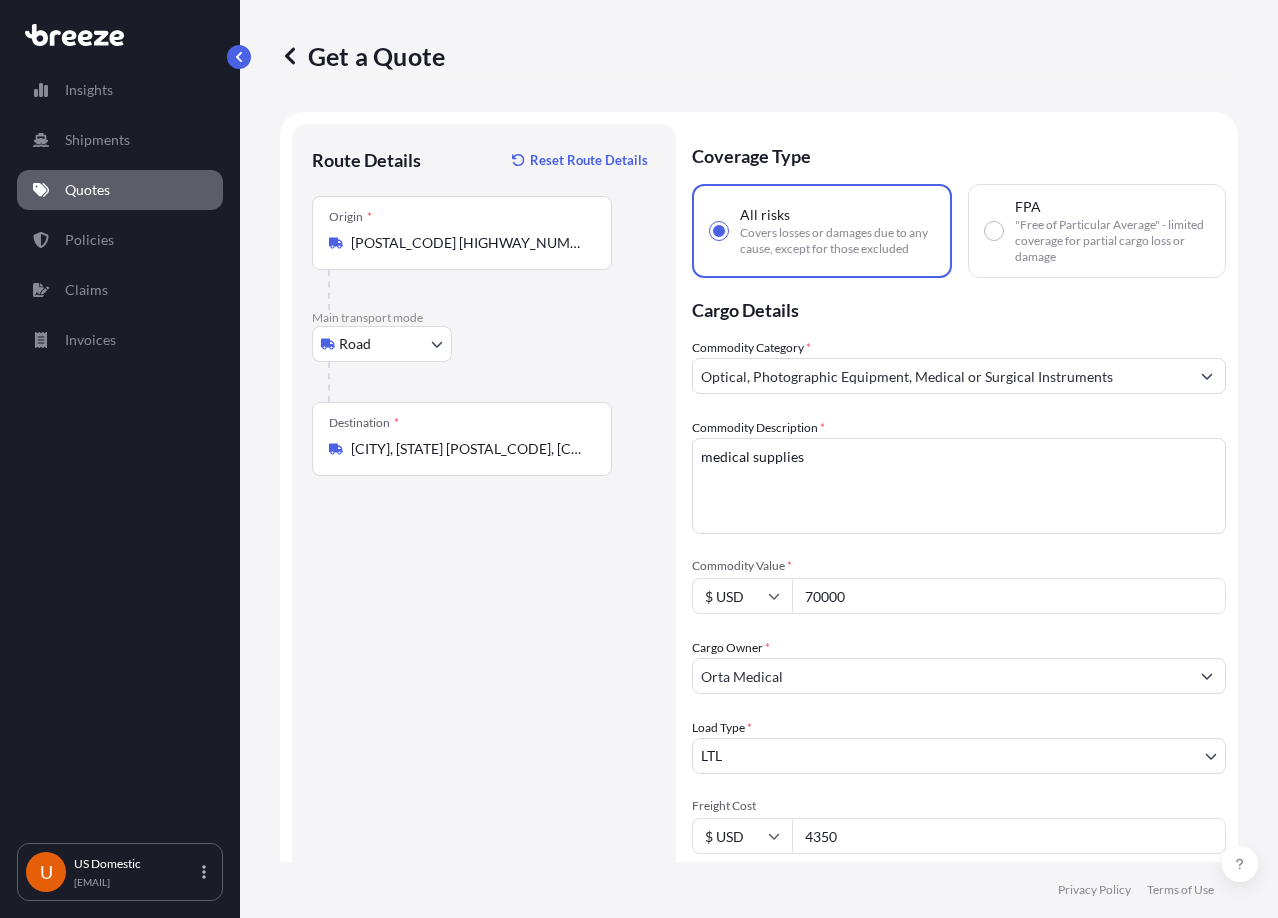 scroll, scrollTop: 100, scrollLeft: 0, axis: vertical 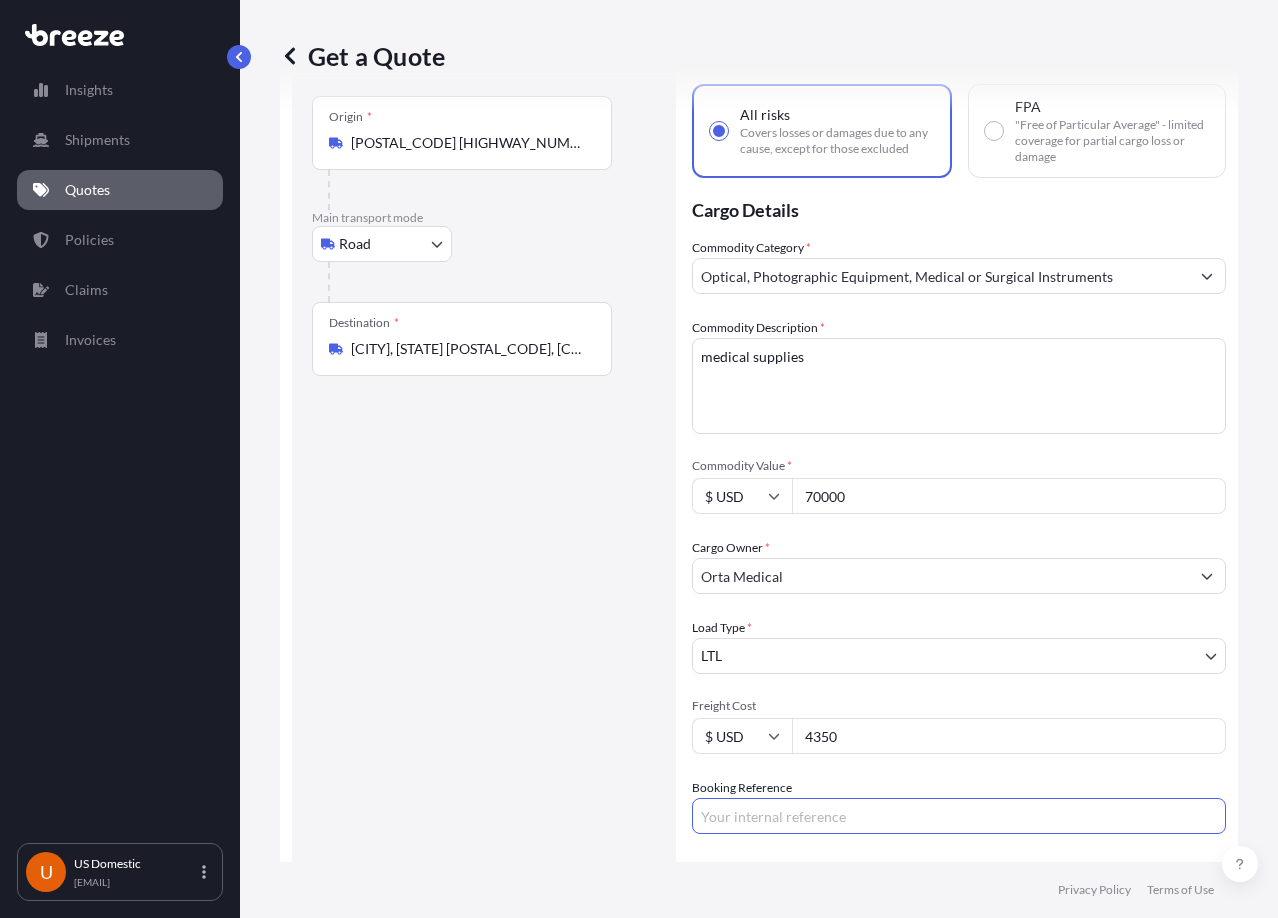 click on "medical supplies" at bounding box center [959, 386] 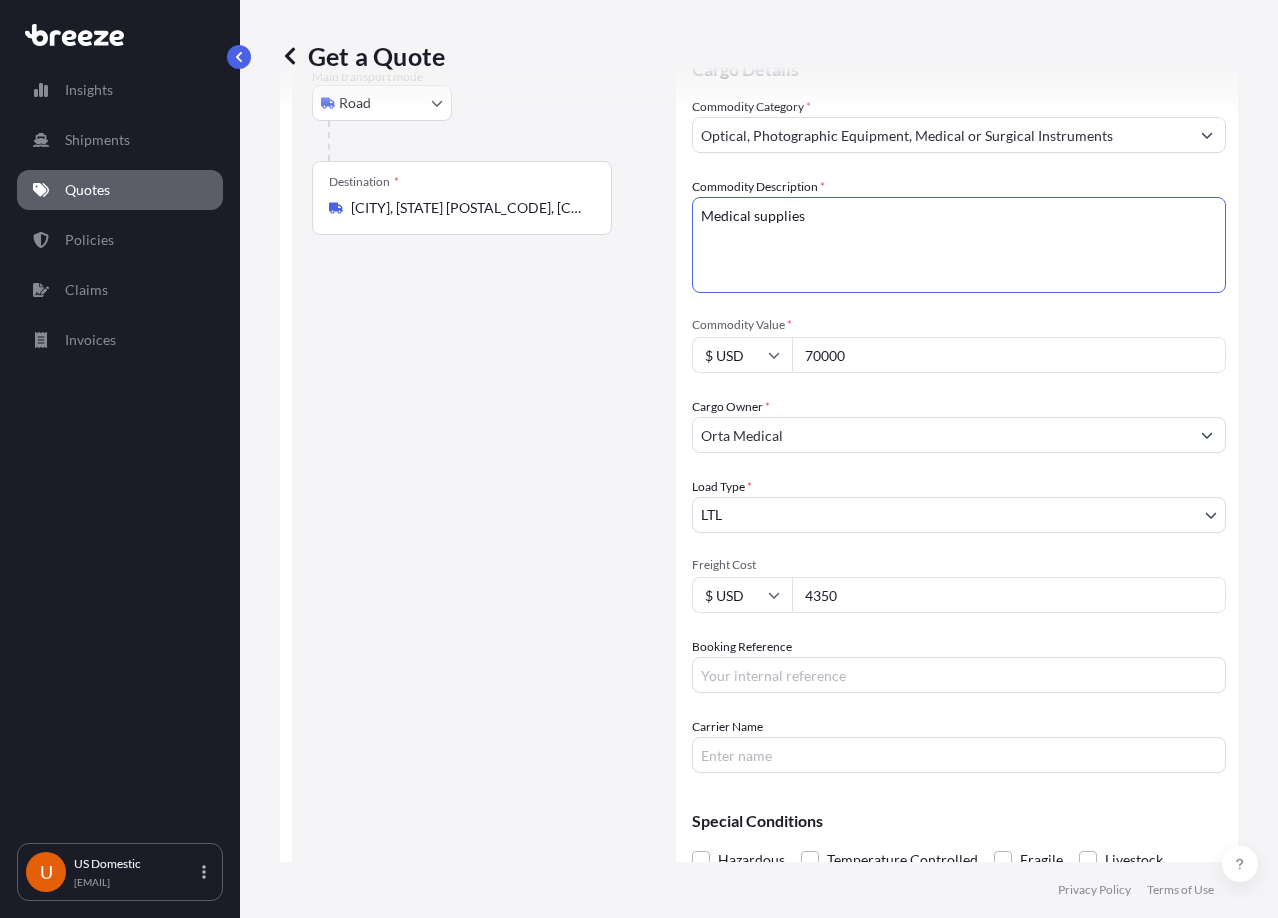 scroll, scrollTop: 338, scrollLeft: 0, axis: vertical 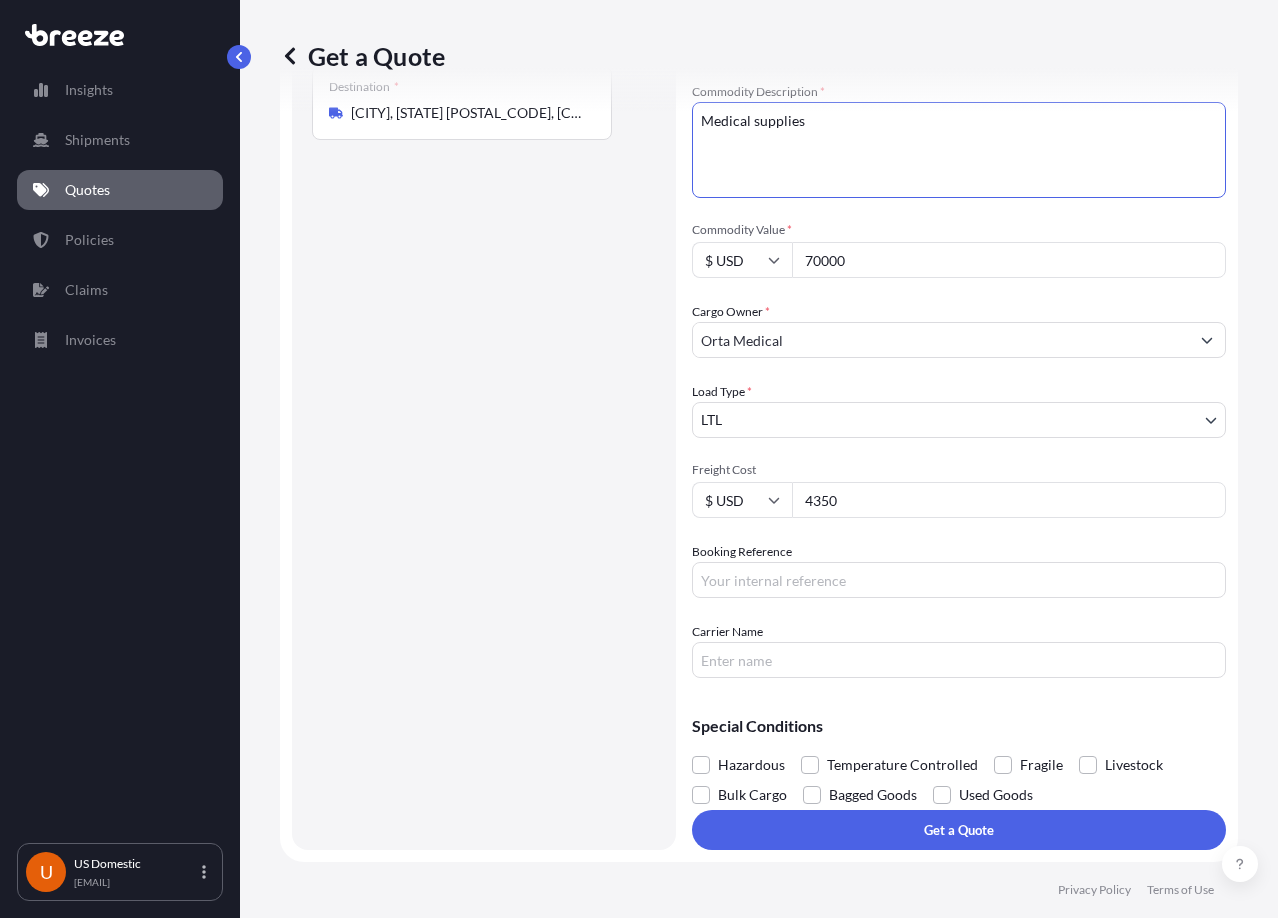 type on "Medical supplies" 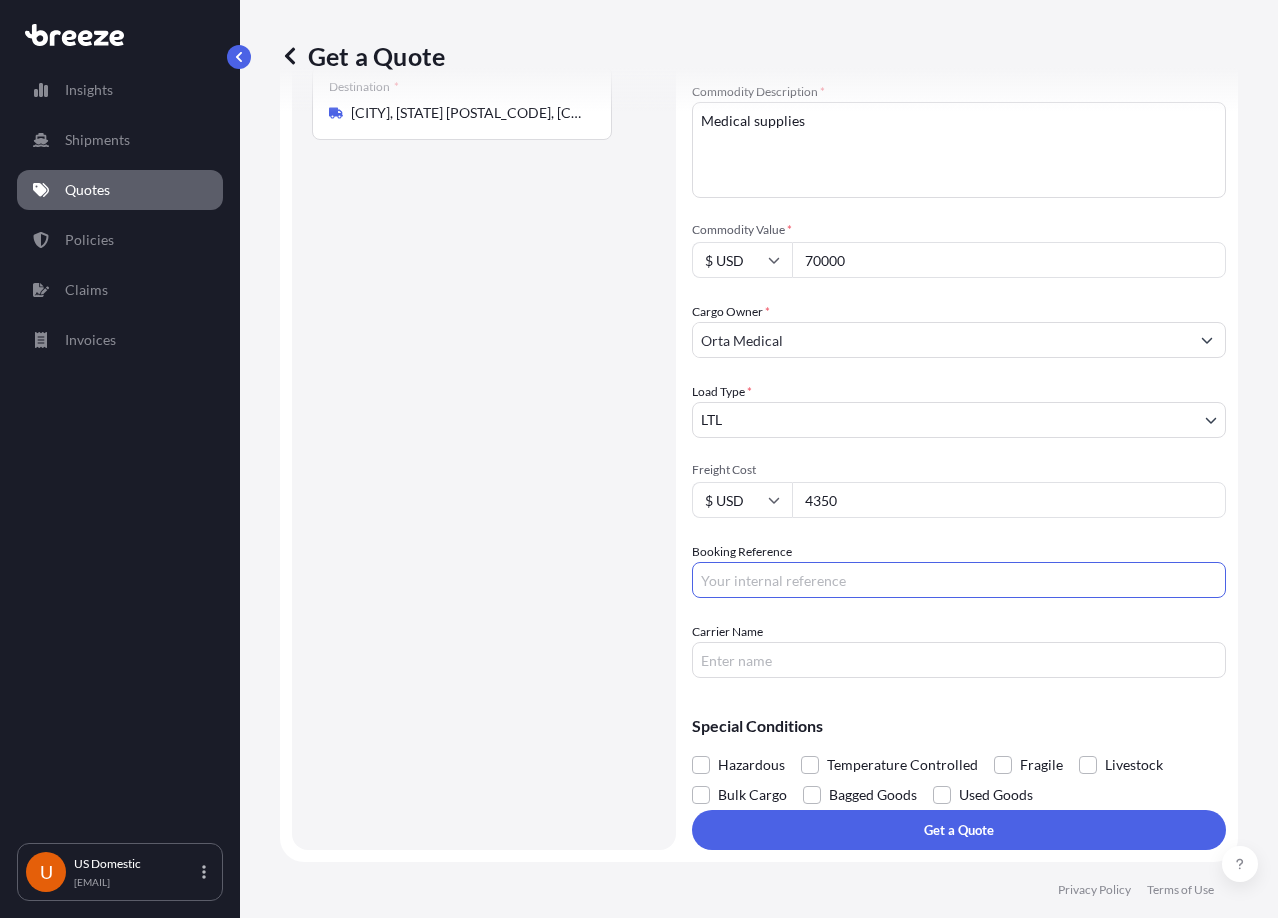 paste on "[POSTAL_CODE]" 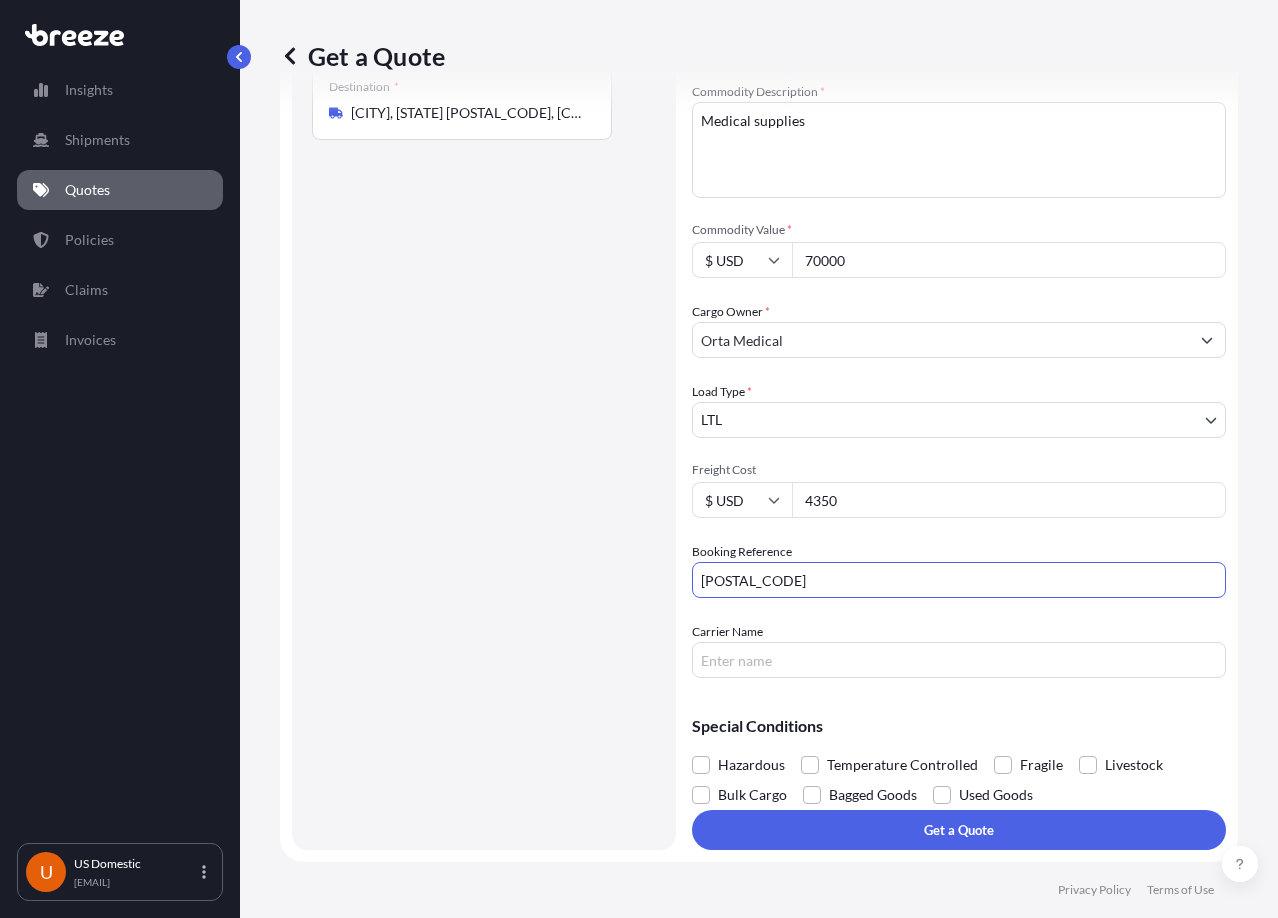 type on "[POSTAL_CODE]" 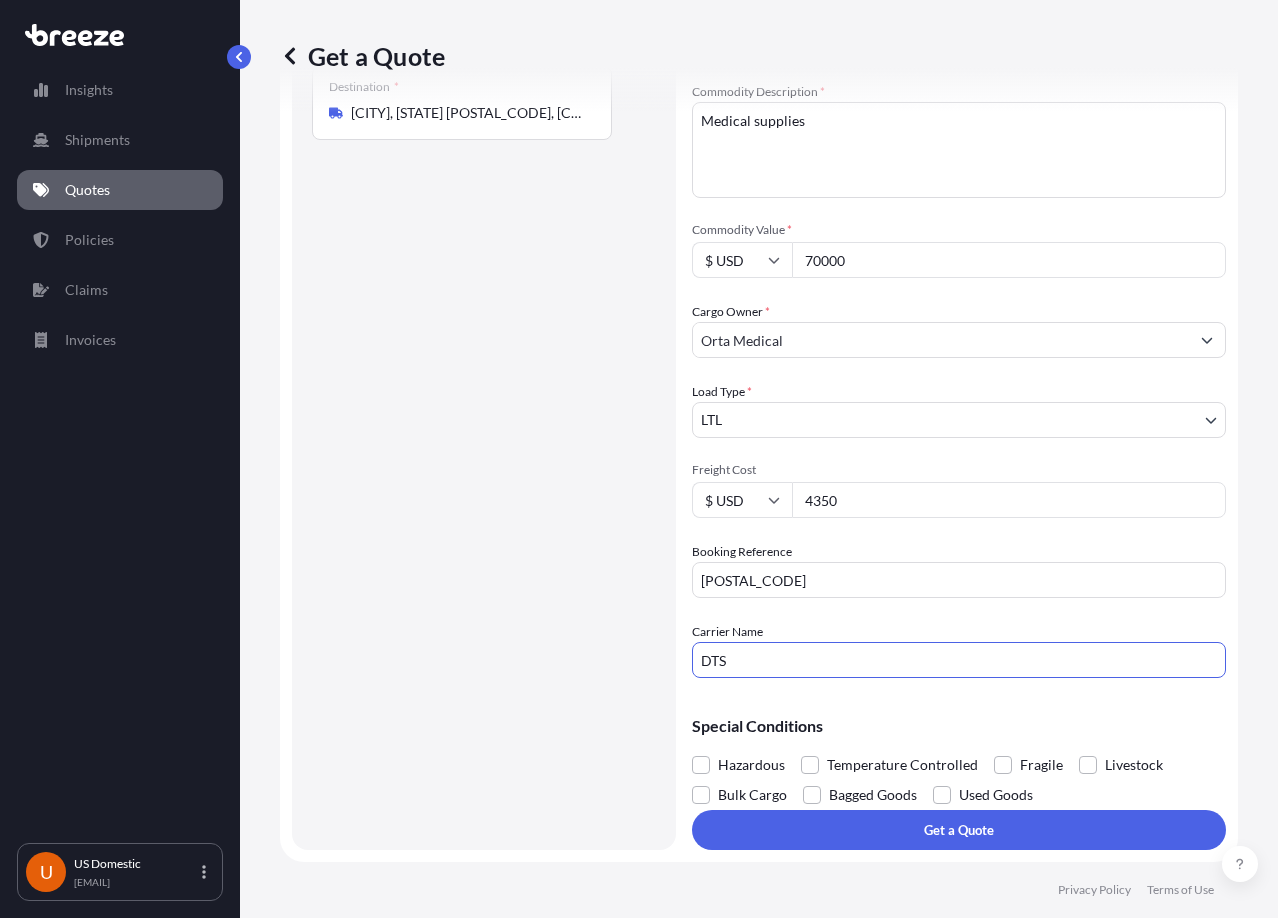 type on "DTS" 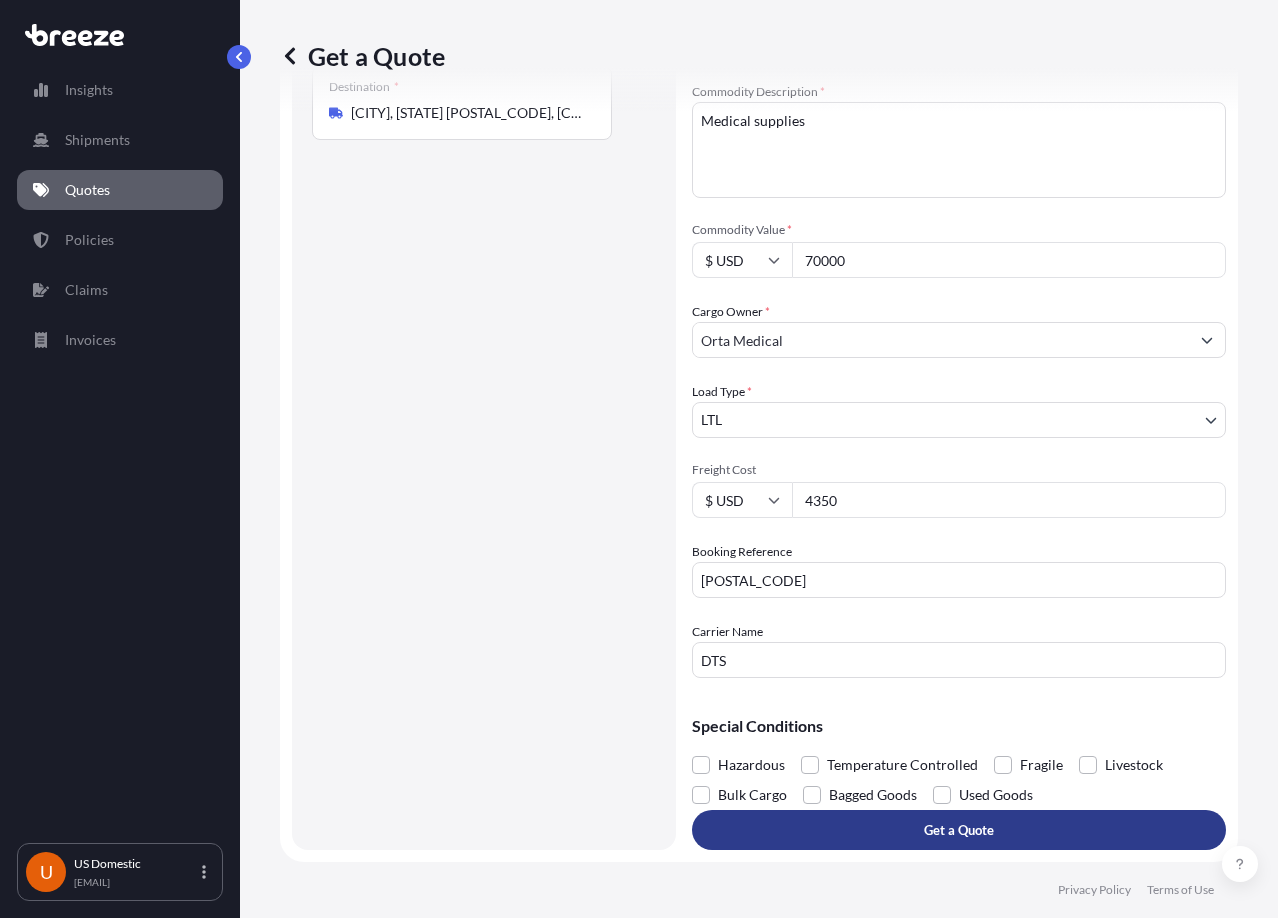 click on "Get a Quote" at bounding box center (959, 830) 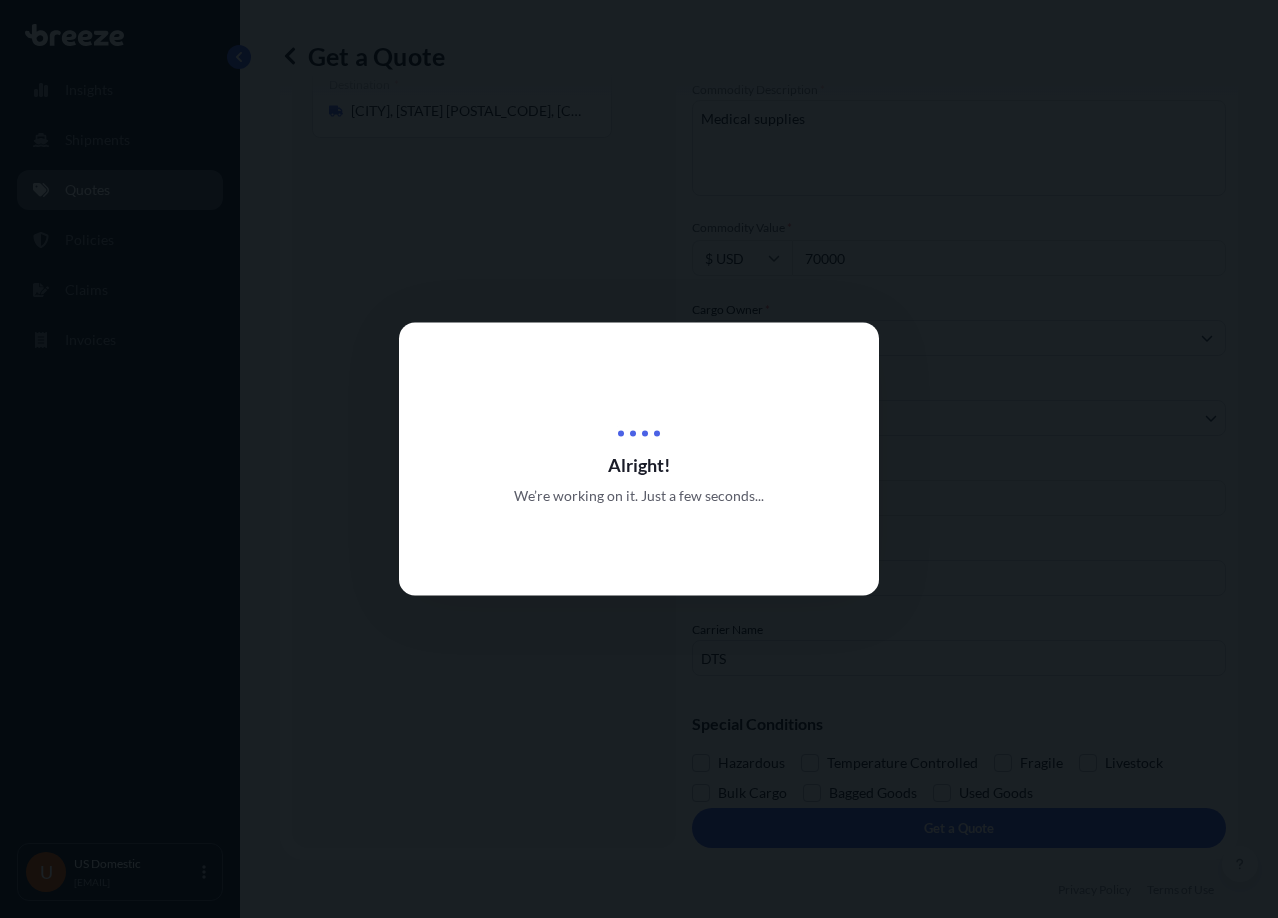 scroll, scrollTop: 0, scrollLeft: 0, axis: both 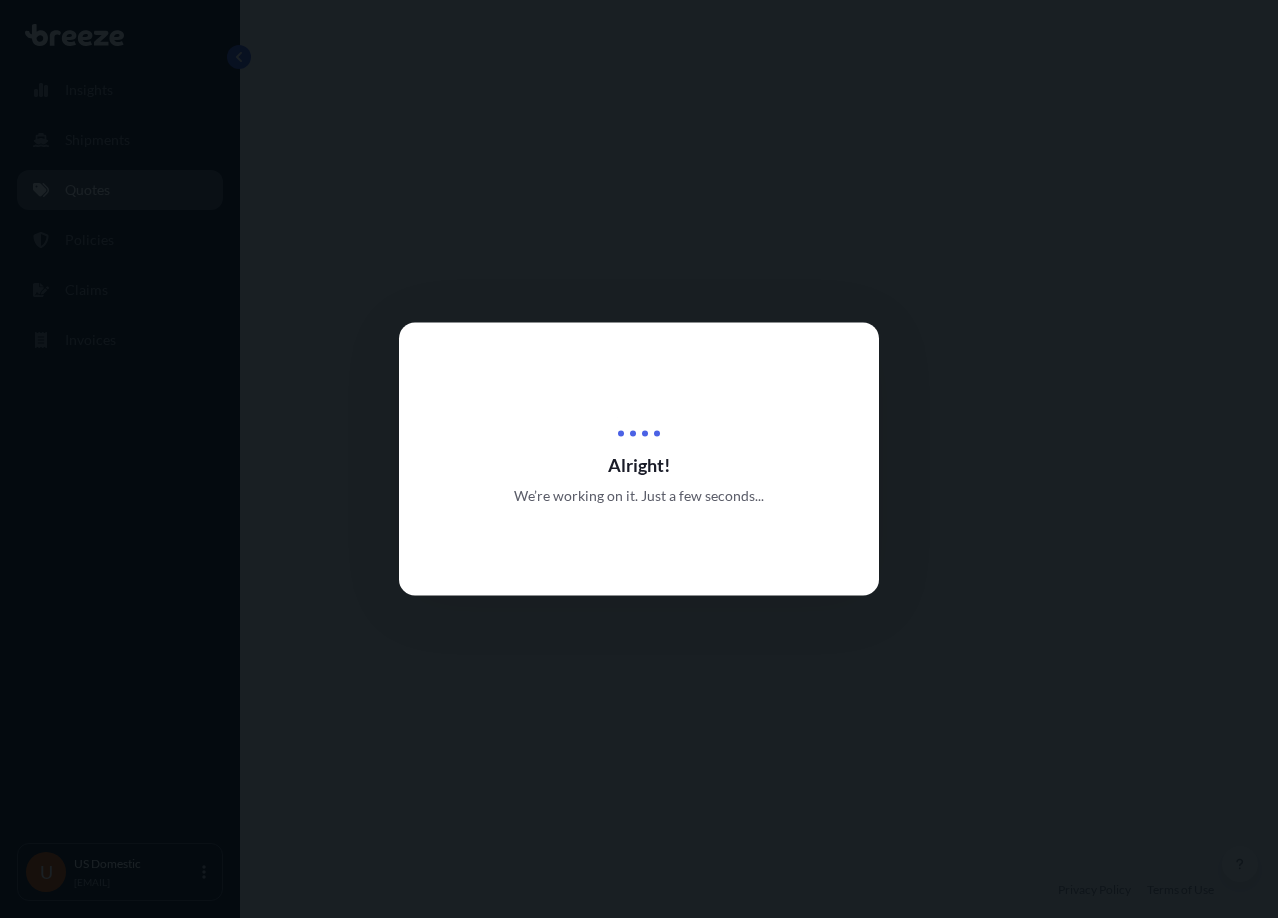 select on "Road" 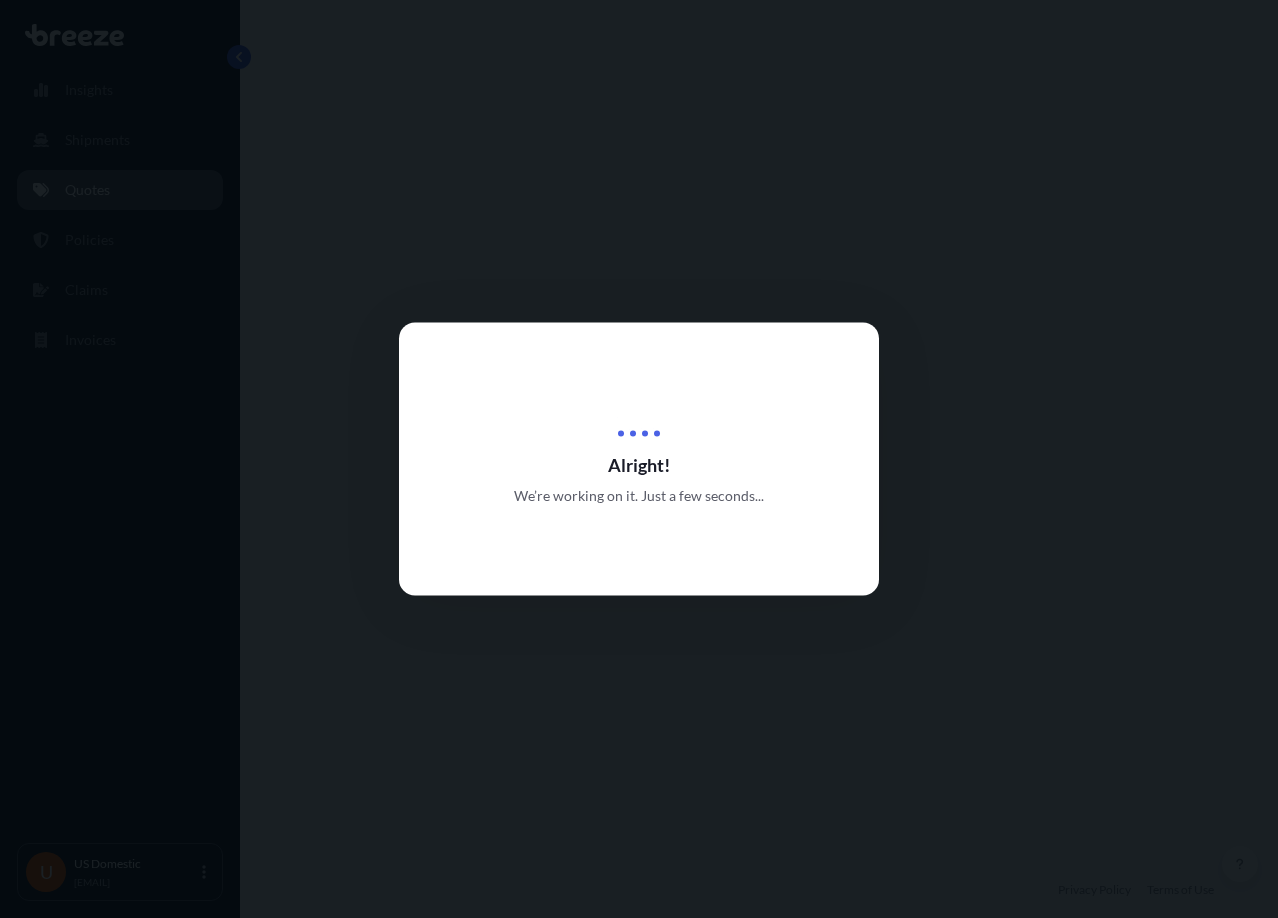 select on "1" 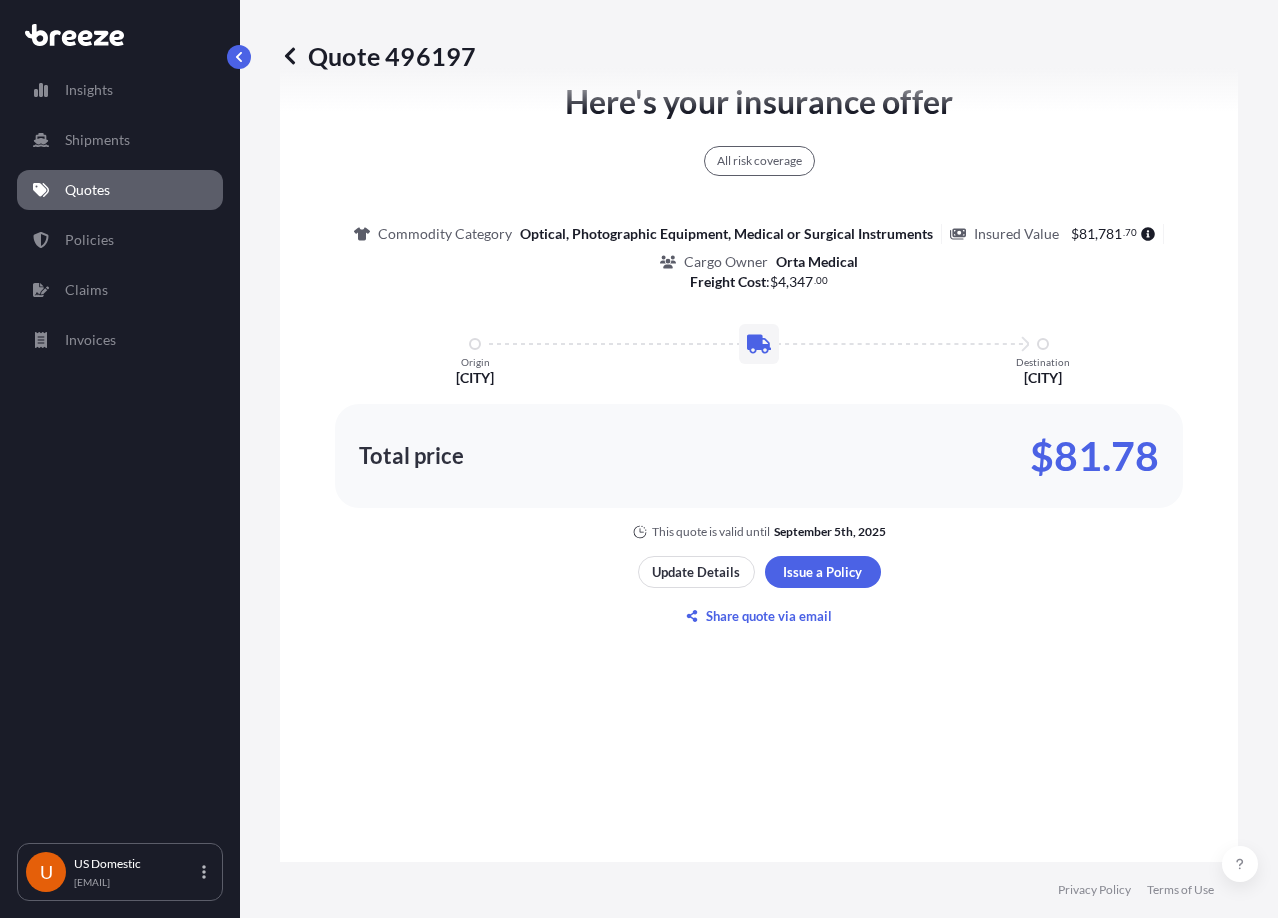 scroll, scrollTop: 1720, scrollLeft: 0, axis: vertical 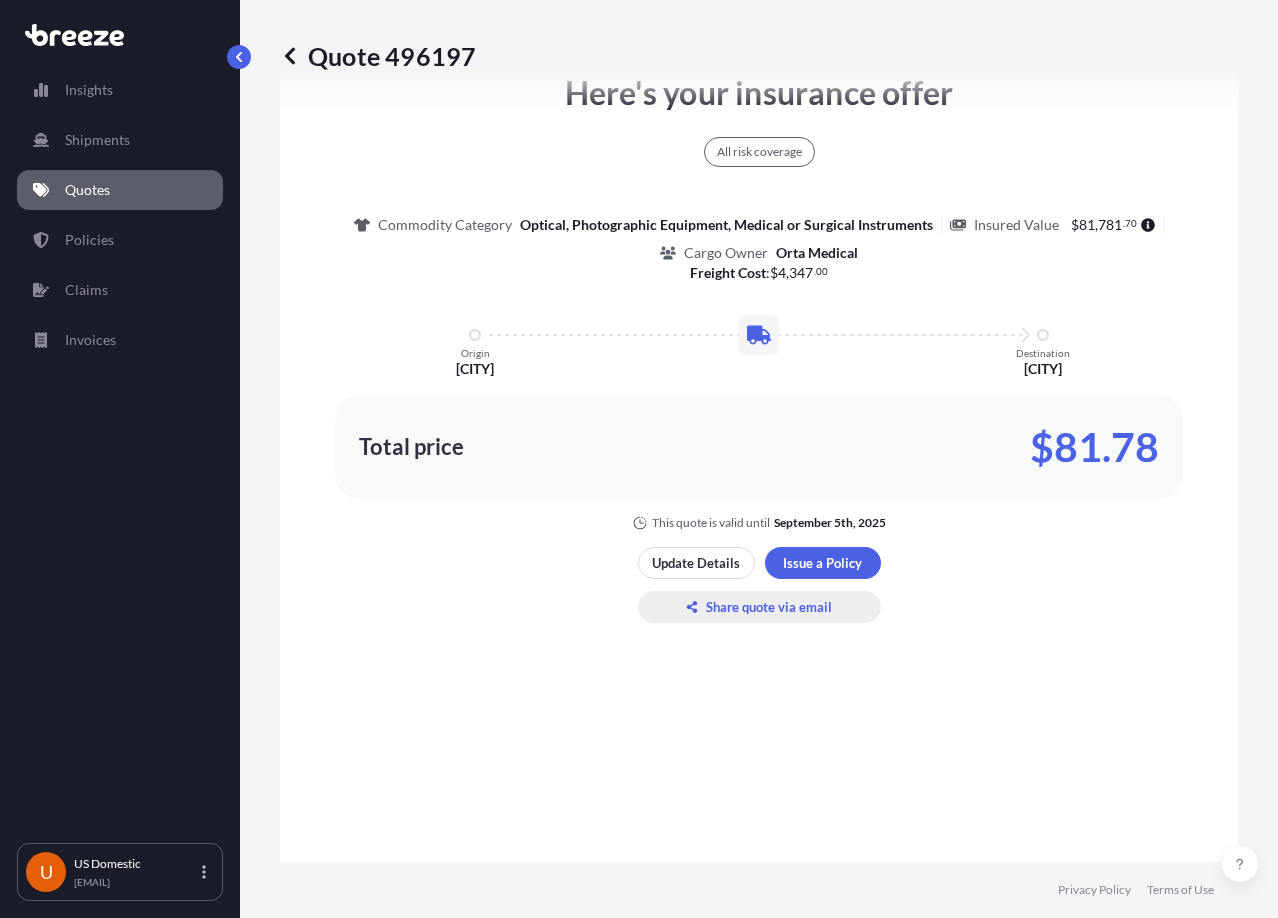 click on "Share quote via email" at bounding box center (769, 607) 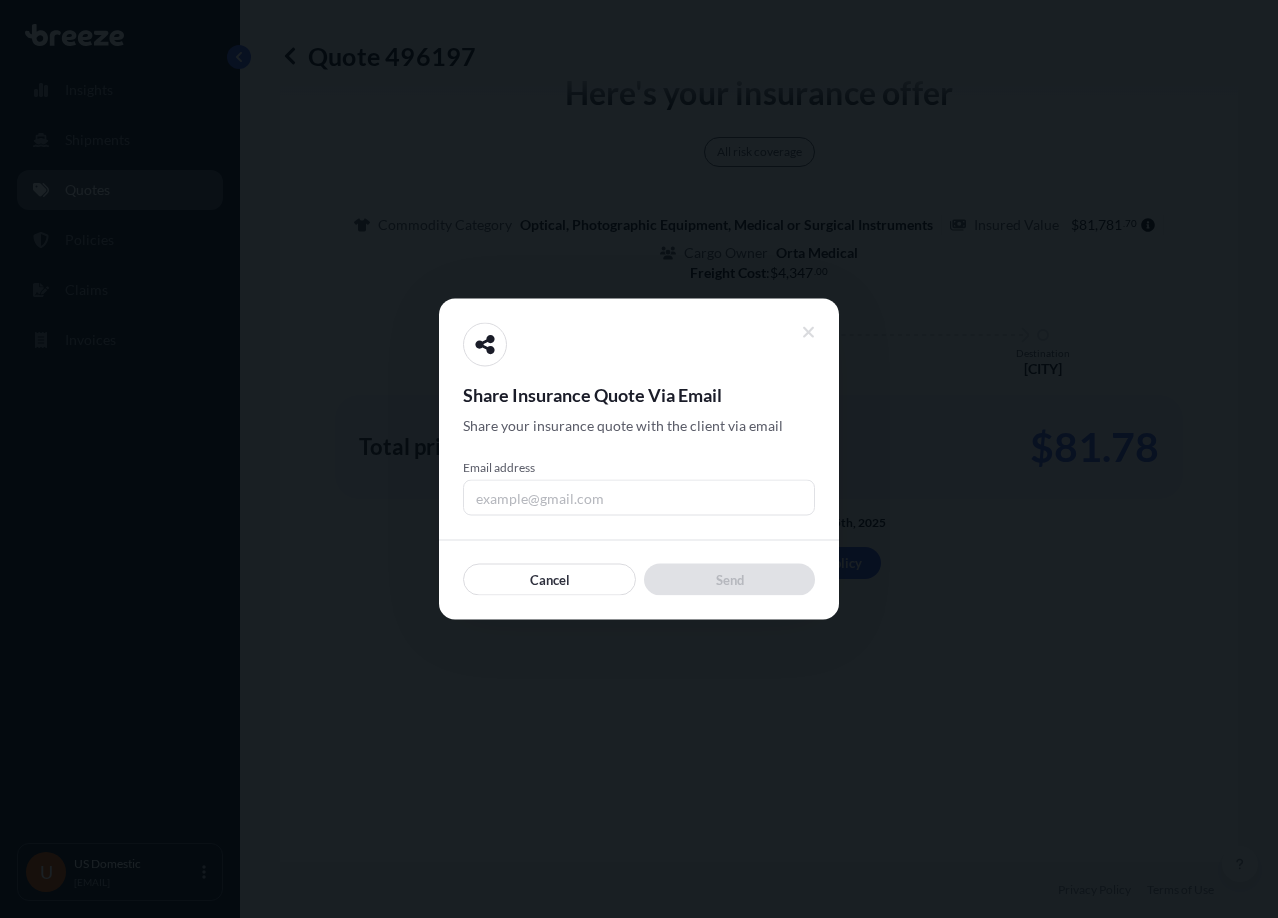 click on "Email address" at bounding box center [639, 498] 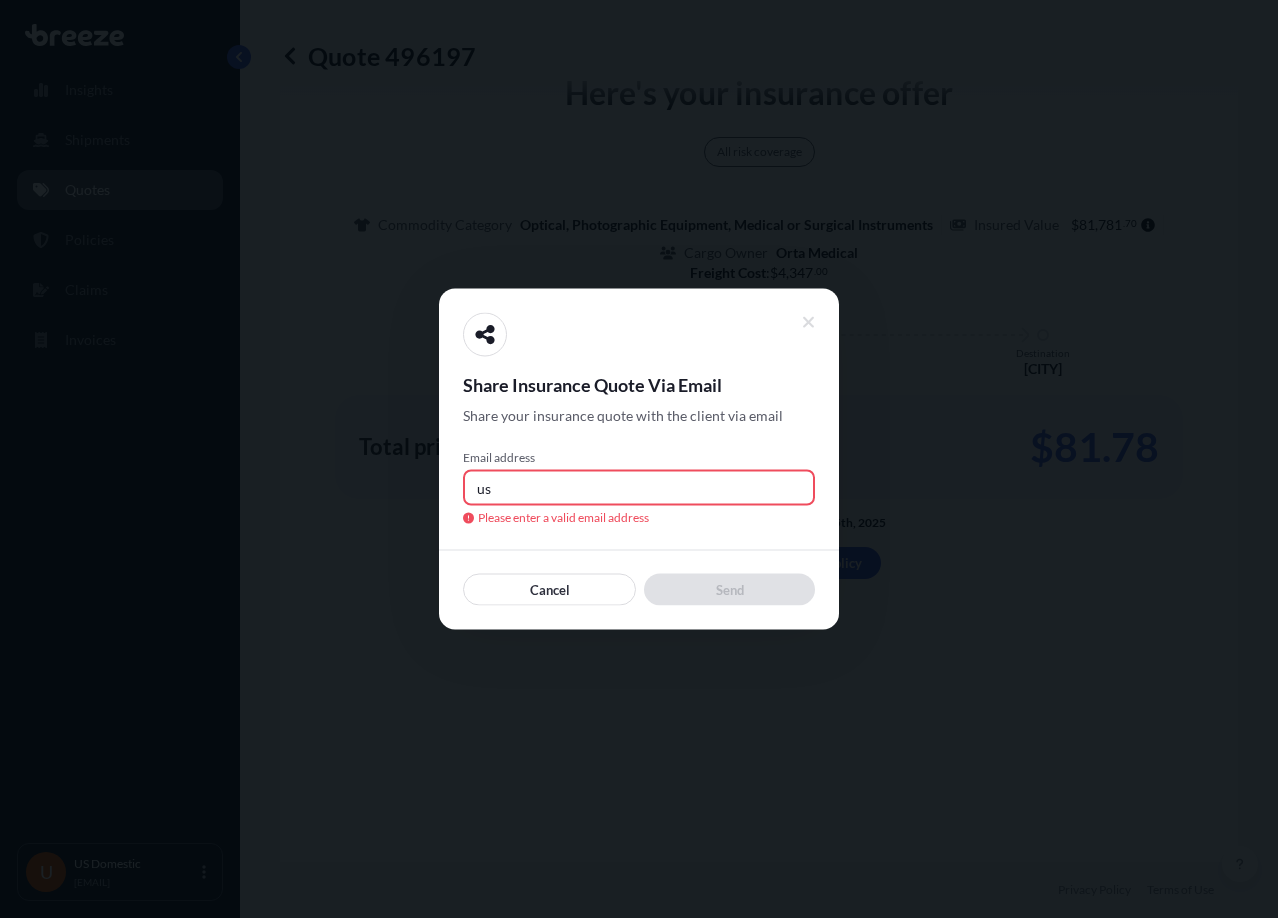 type on "u" 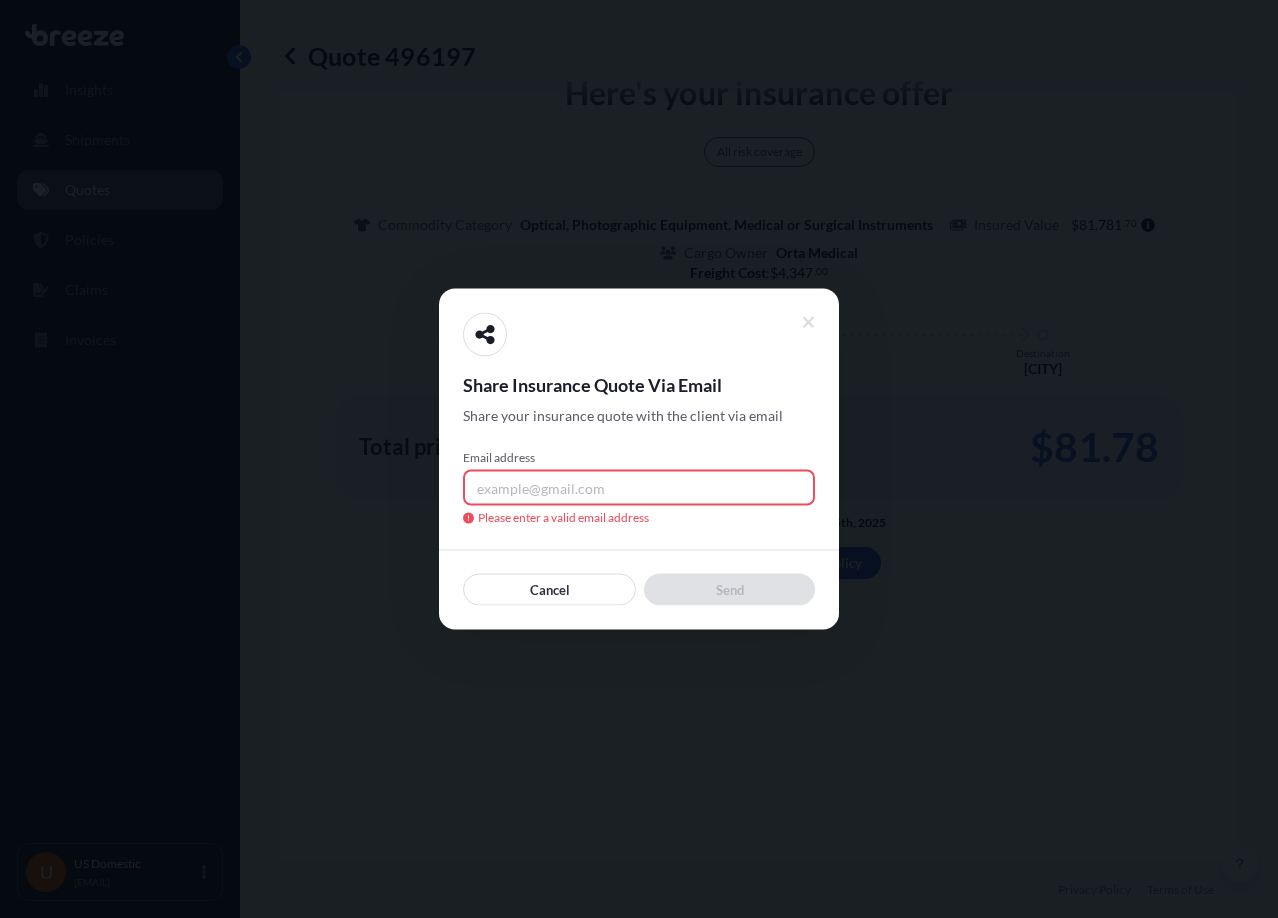 click at bounding box center (639, 459) 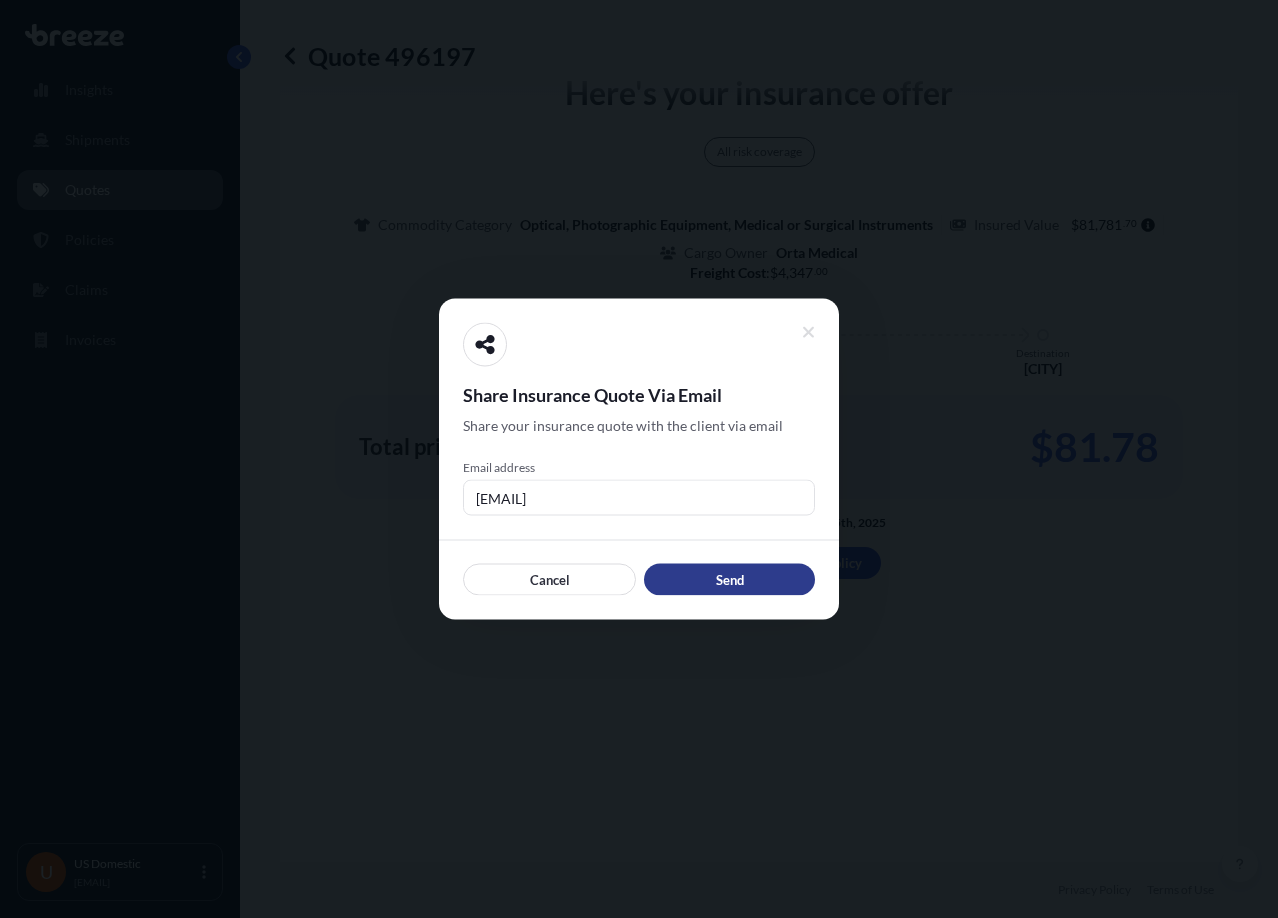 type on "[EMAIL]" 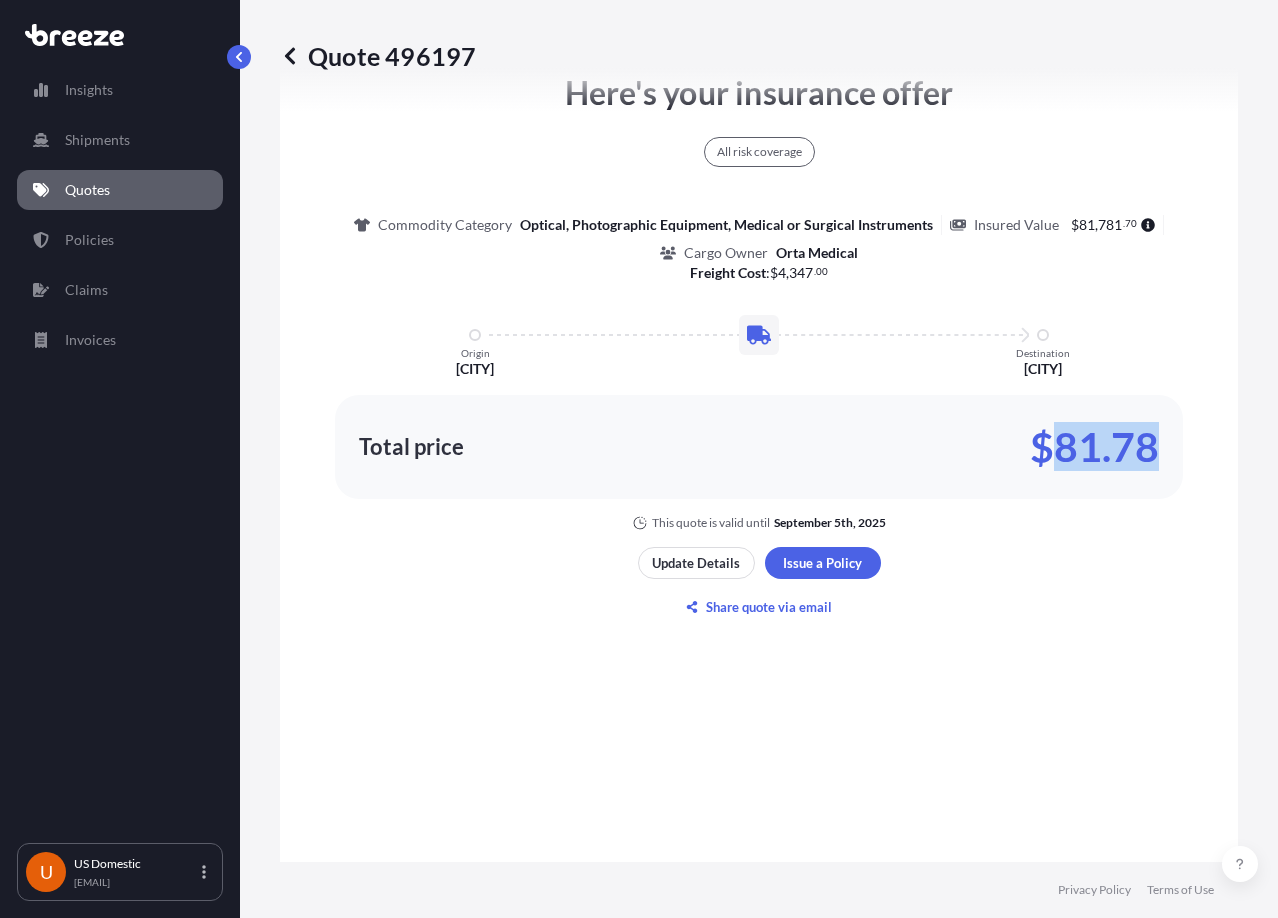 drag, startPoint x: 1056, startPoint y: 442, endPoint x: 1146, endPoint y: 442, distance: 90 